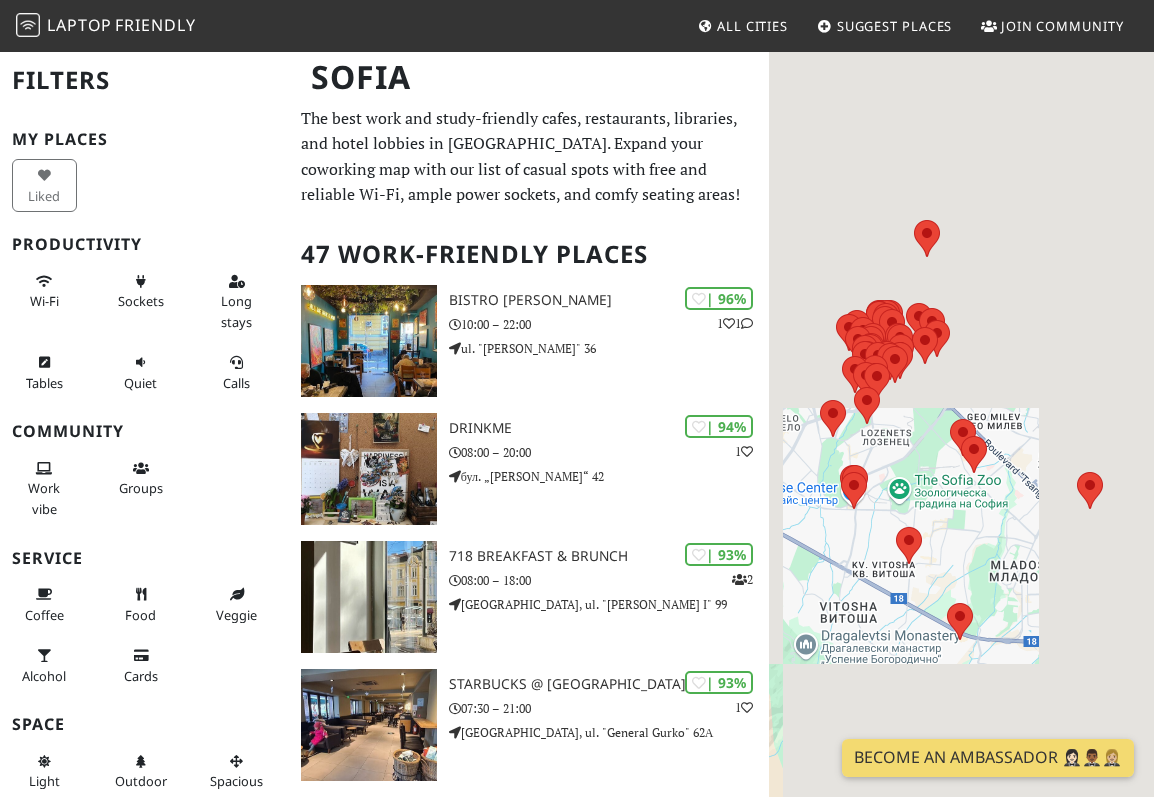 scroll, scrollTop: 0, scrollLeft: 0, axis: both 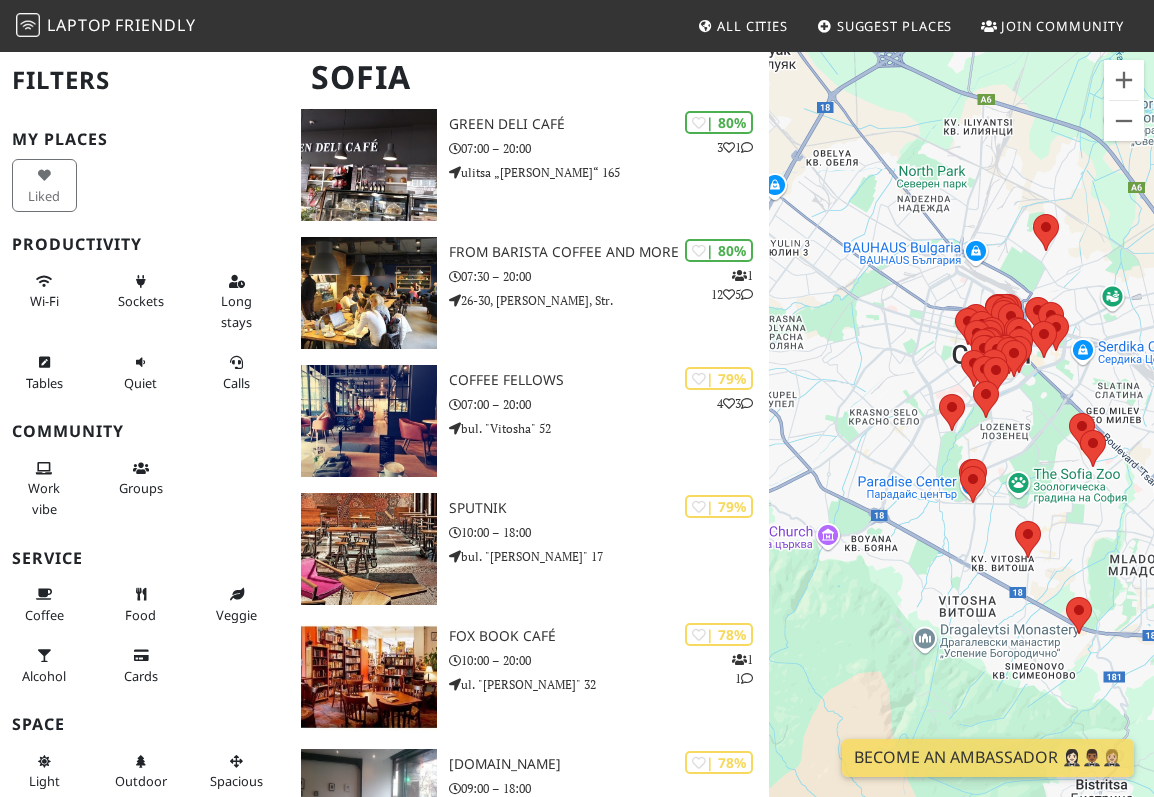 drag, startPoint x: 848, startPoint y: 351, endPoint x: 936, endPoint y: 345, distance: 88.20431 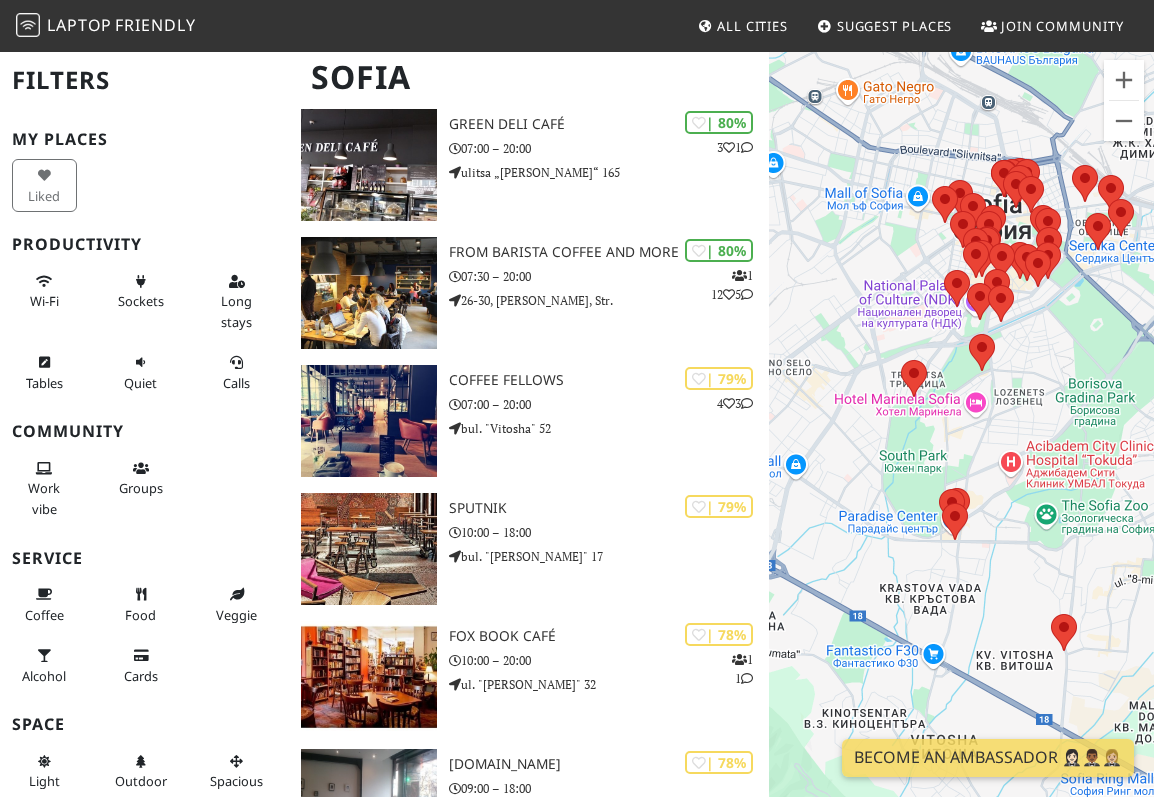 drag, startPoint x: 951, startPoint y: 528, endPoint x: 899, endPoint y: 456, distance: 88.814415 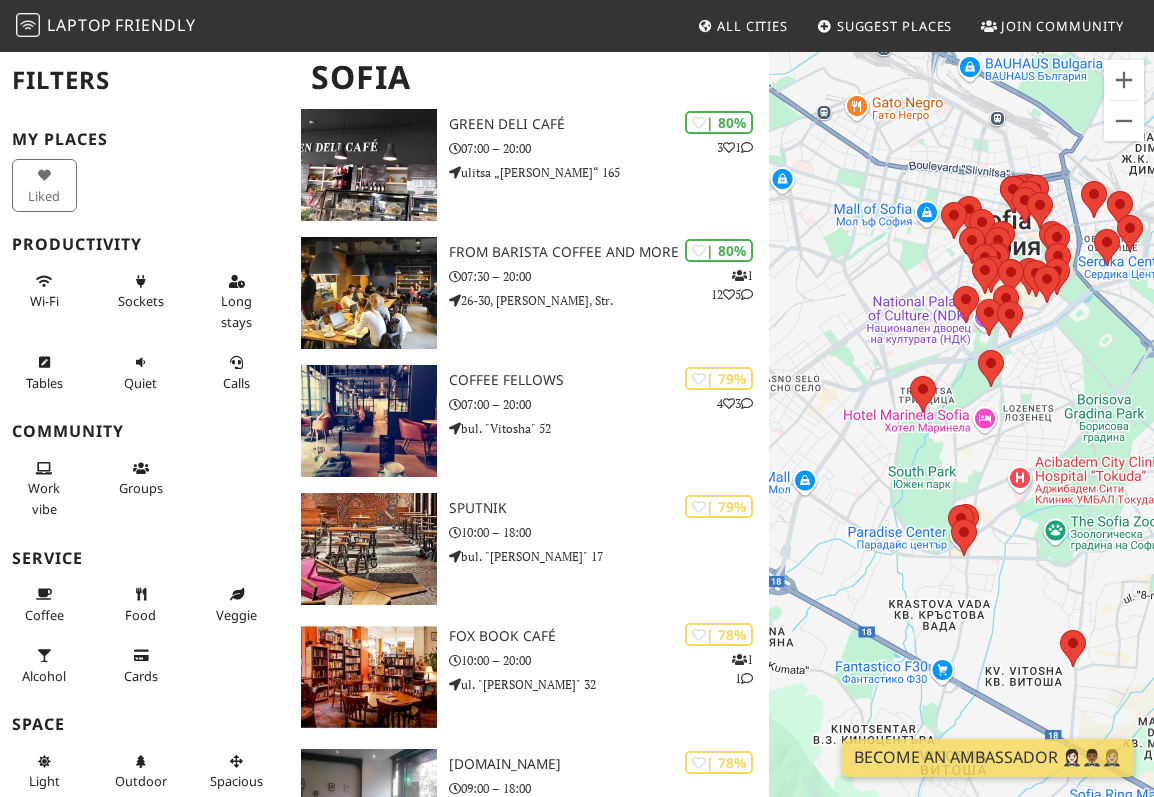drag, startPoint x: 892, startPoint y: 428, endPoint x: 903, endPoint y: 449, distance: 23.70654 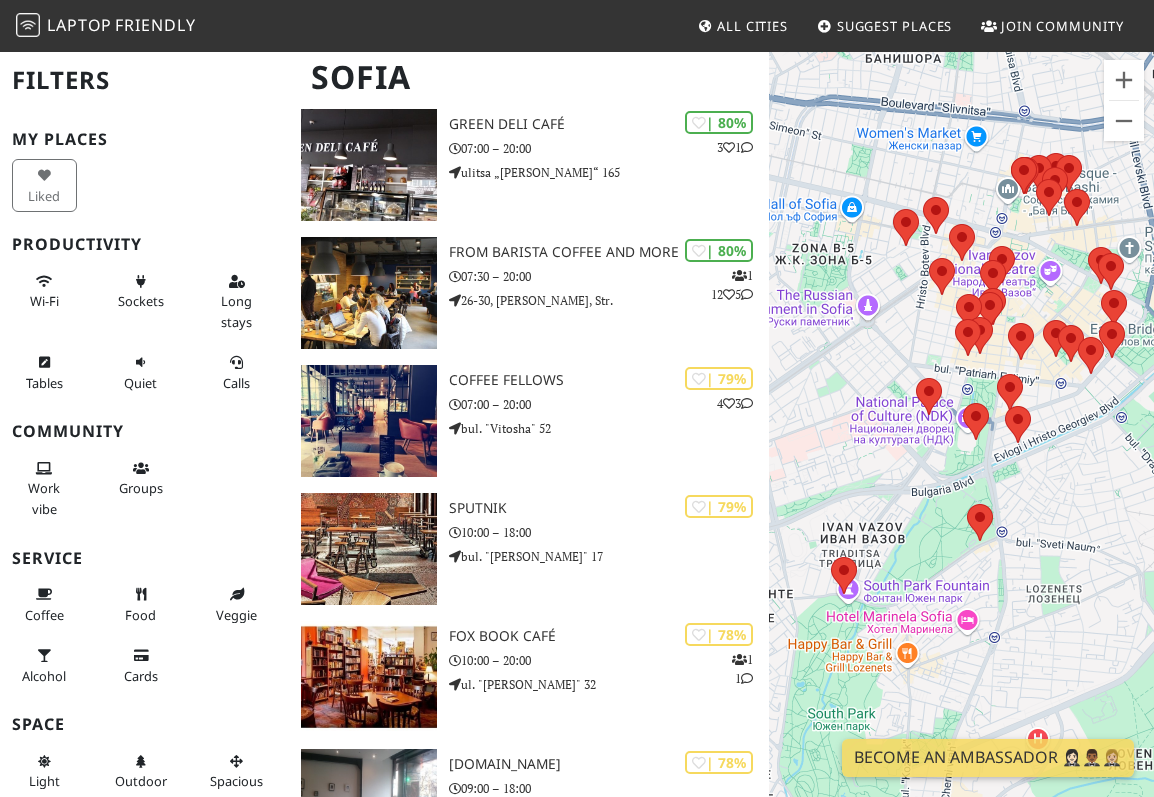 drag, startPoint x: 938, startPoint y: 396, endPoint x: 899, endPoint y: 547, distance: 155.95512 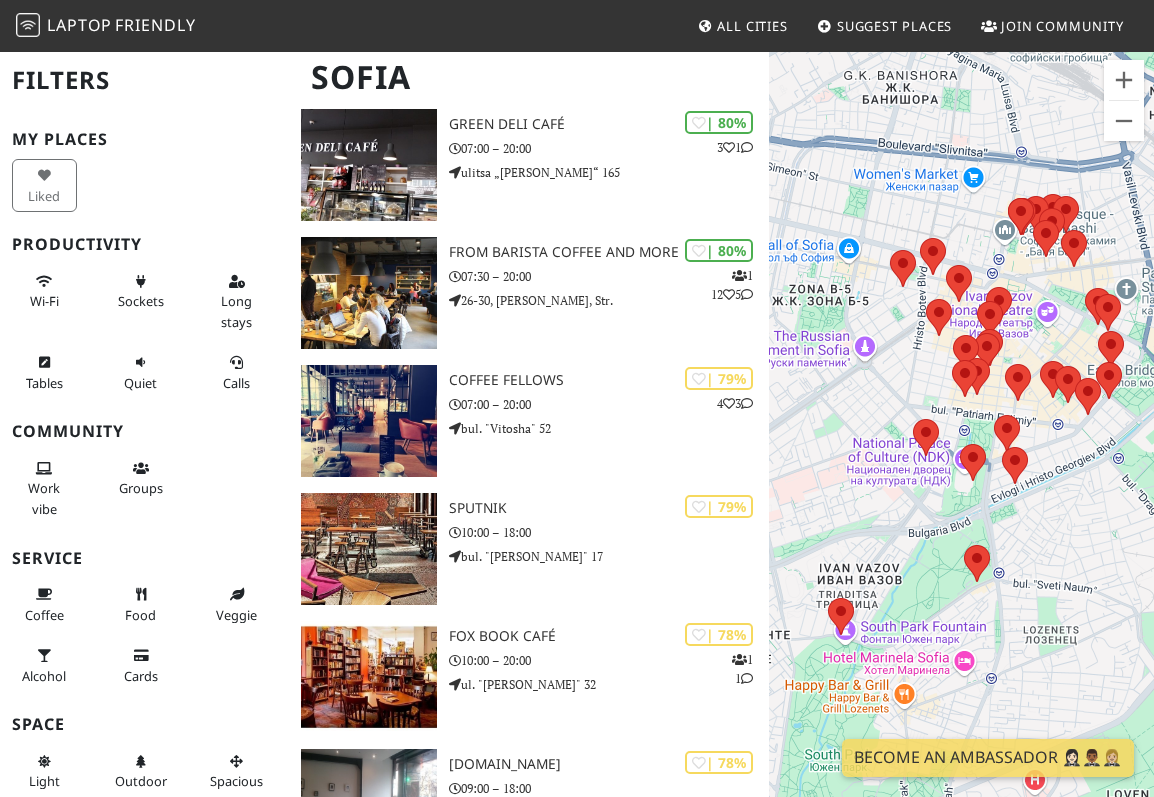 drag, startPoint x: 915, startPoint y: 329, endPoint x: 915, endPoint y: 384, distance: 55 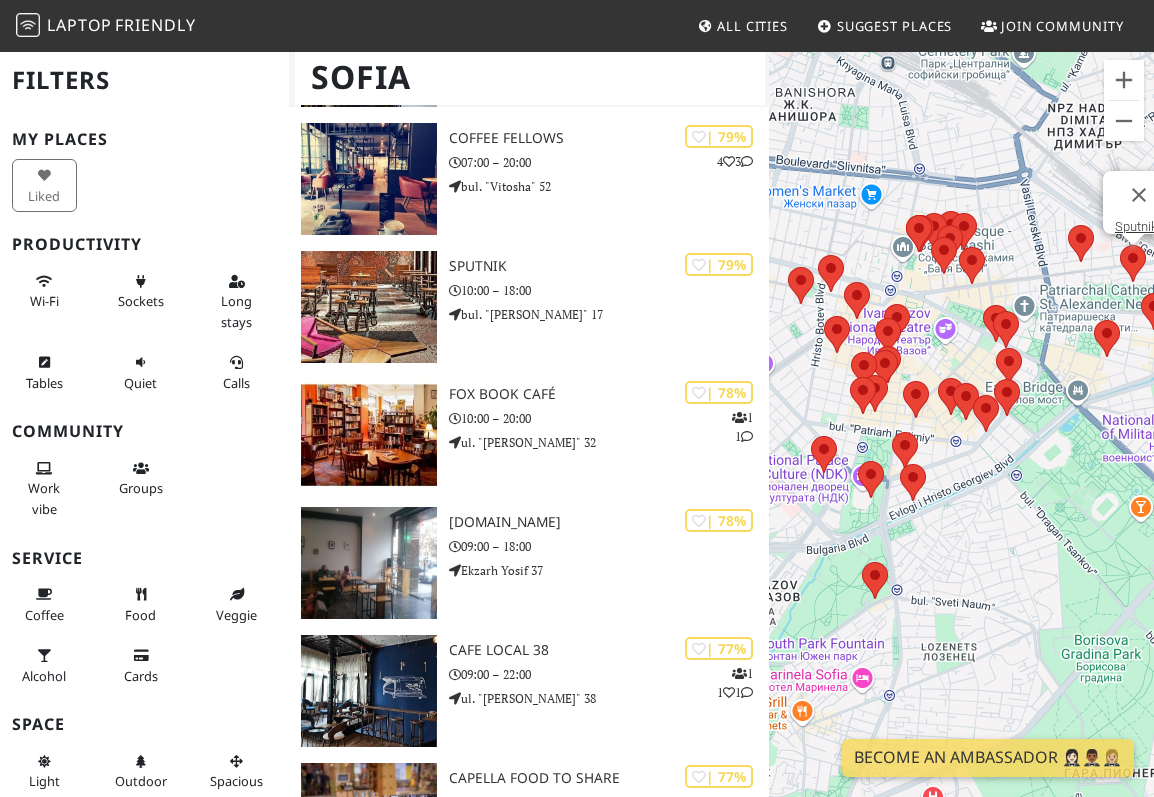 scroll, scrollTop: 2348, scrollLeft: 0, axis: vertical 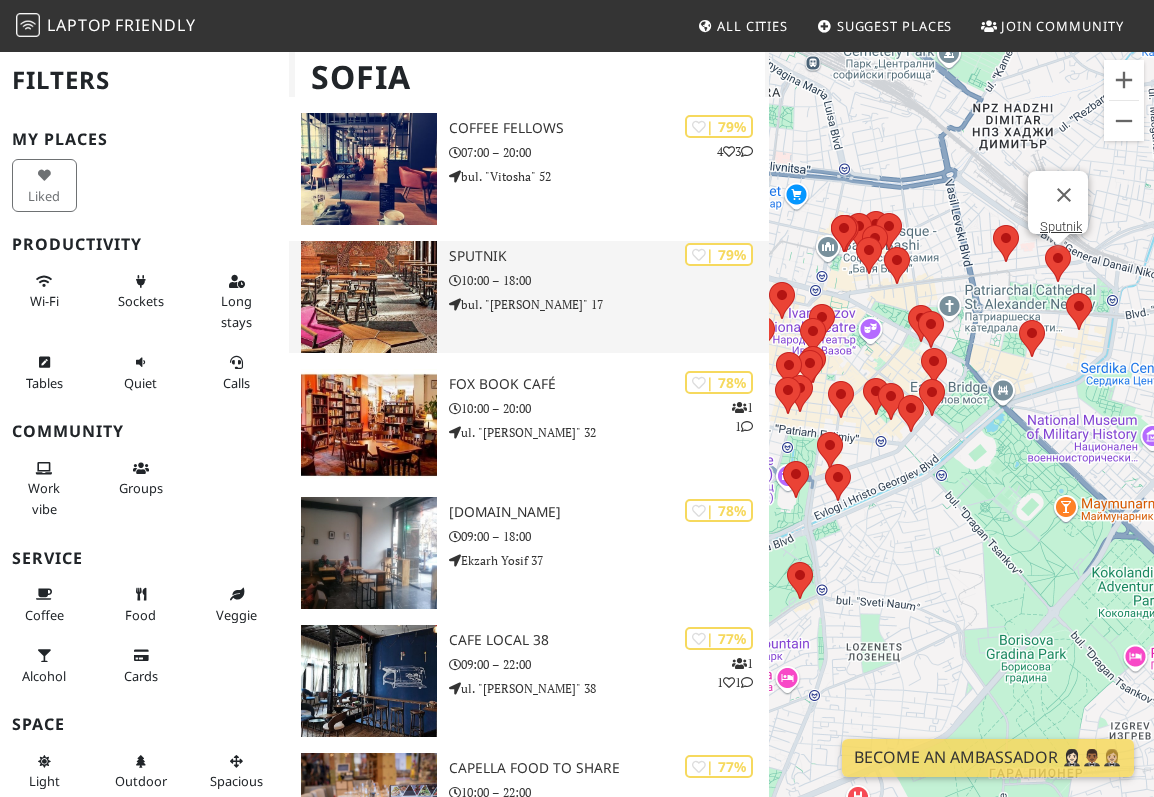 click on "10:00 – 18:00" at bounding box center [609, 280] 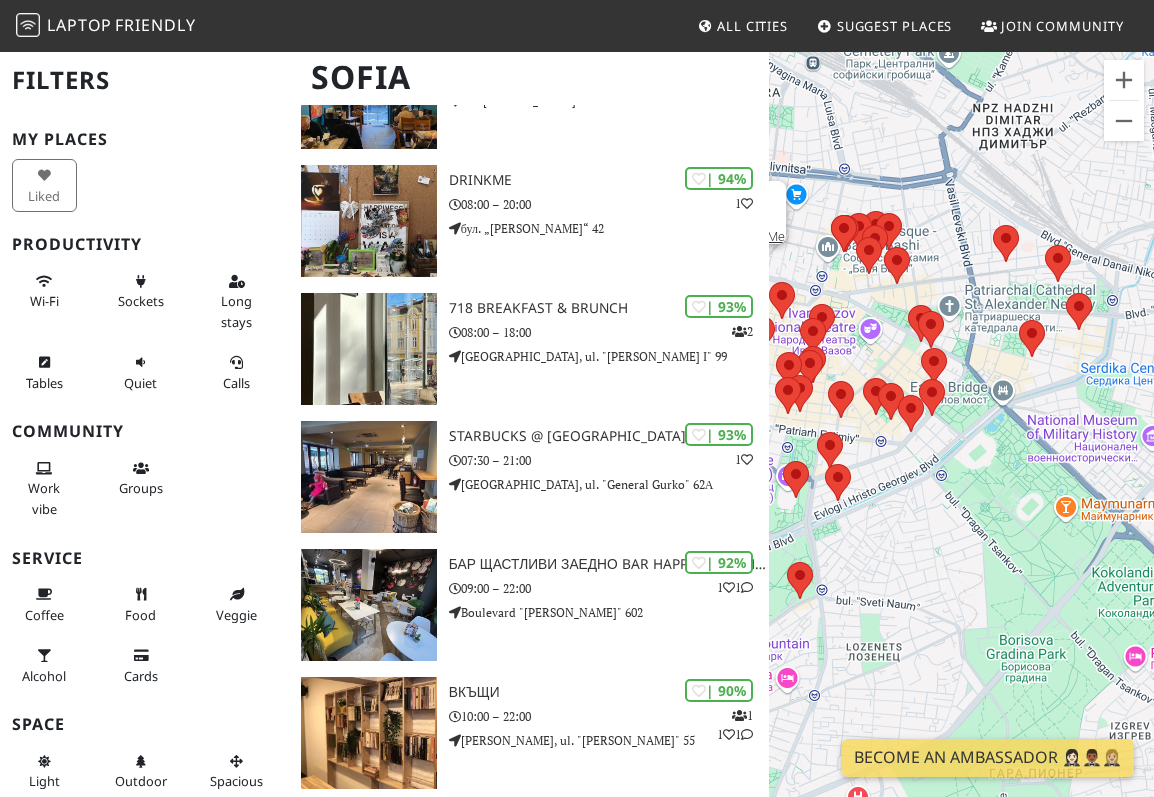 scroll, scrollTop: 0, scrollLeft: 0, axis: both 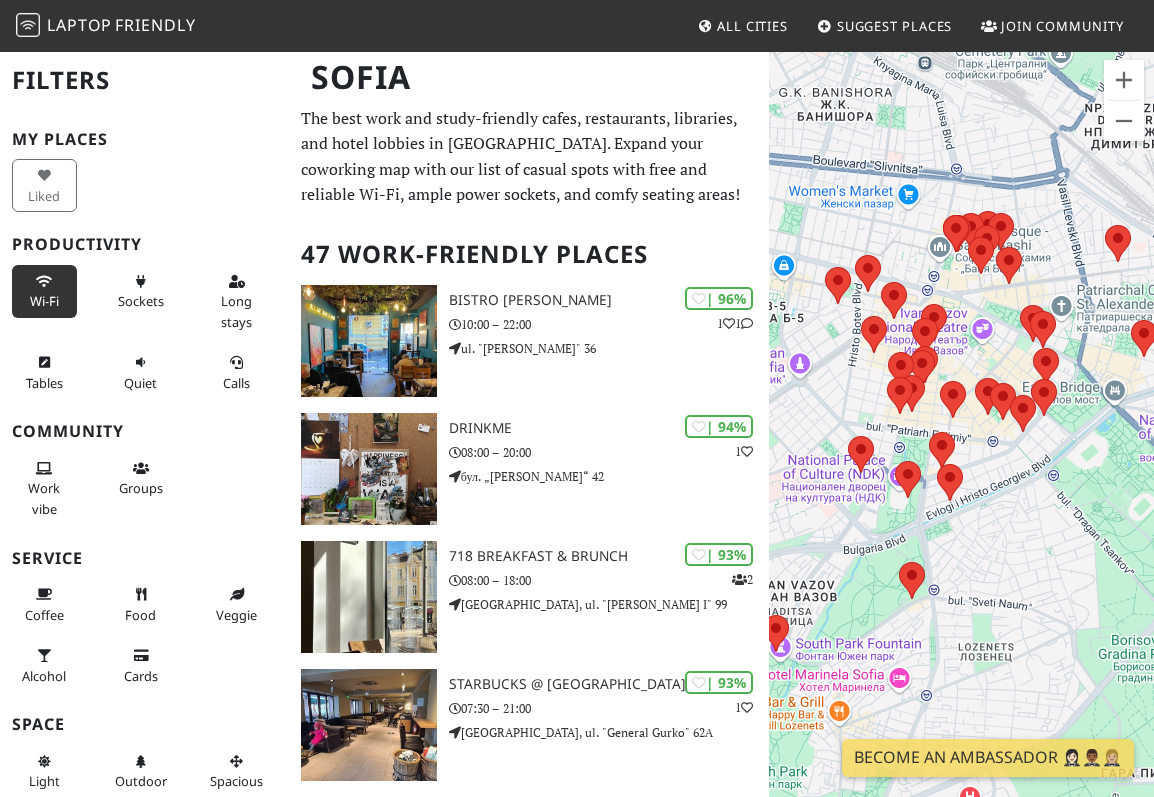 click on "Wi-Fi" at bounding box center (44, 301) 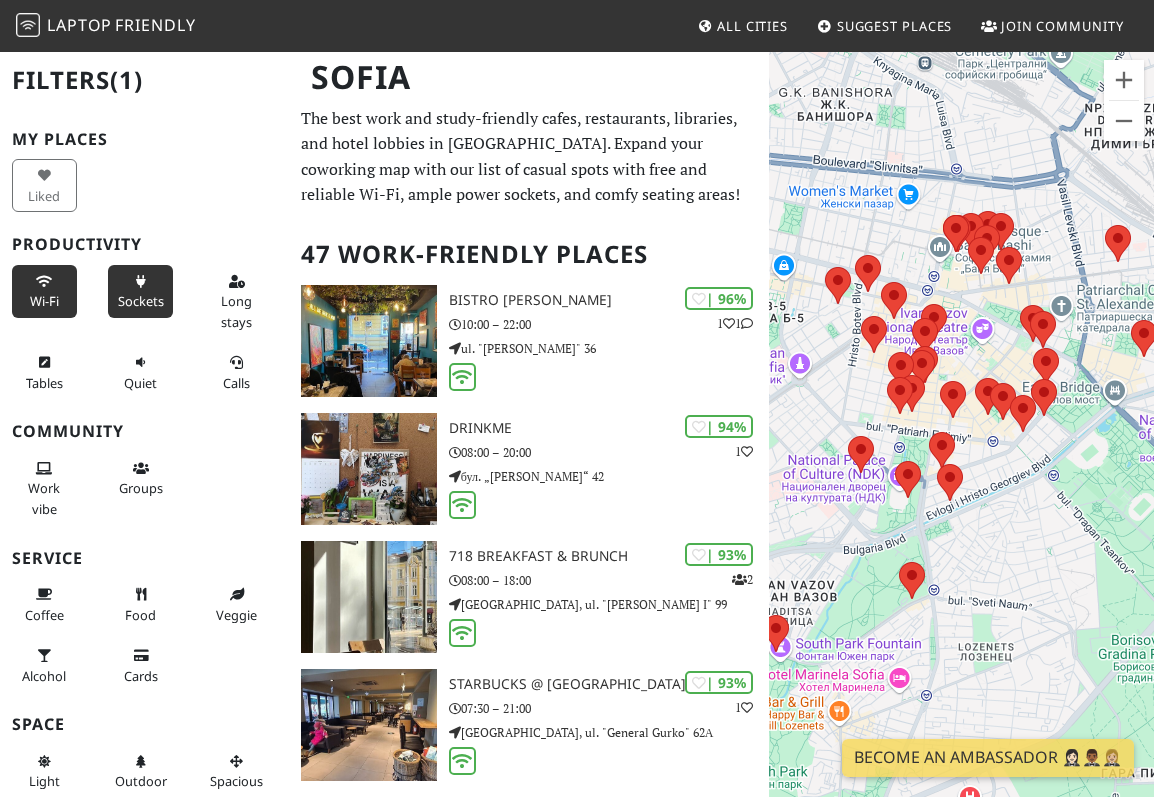 click on "Sockets" at bounding box center [141, 301] 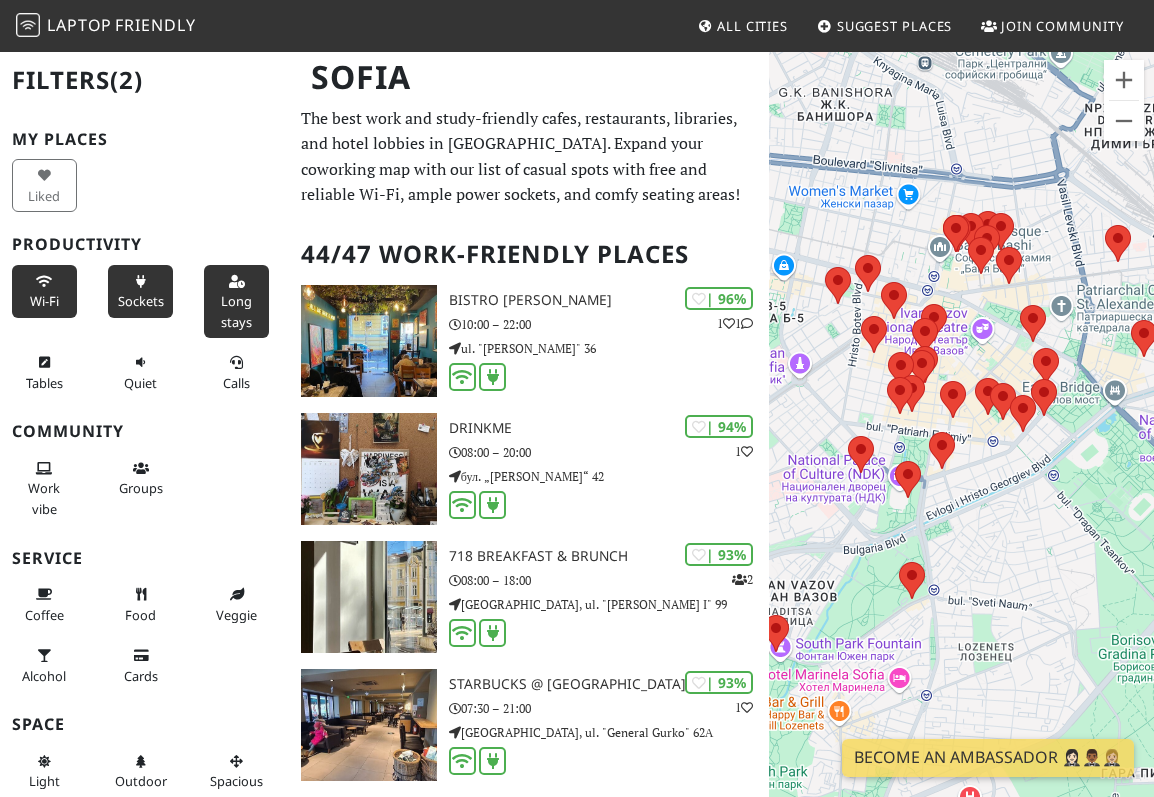 click on "Long stays" at bounding box center (236, 311) 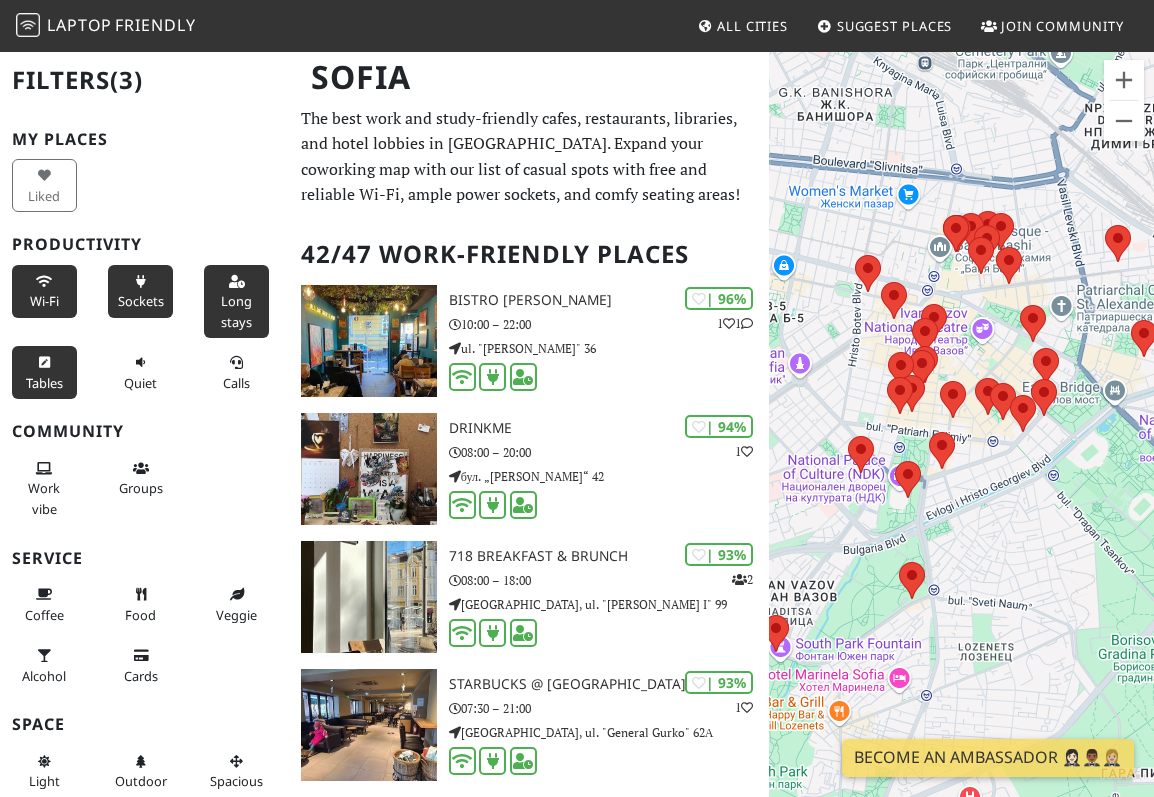 click on "Tables" at bounding box center [44, 372] 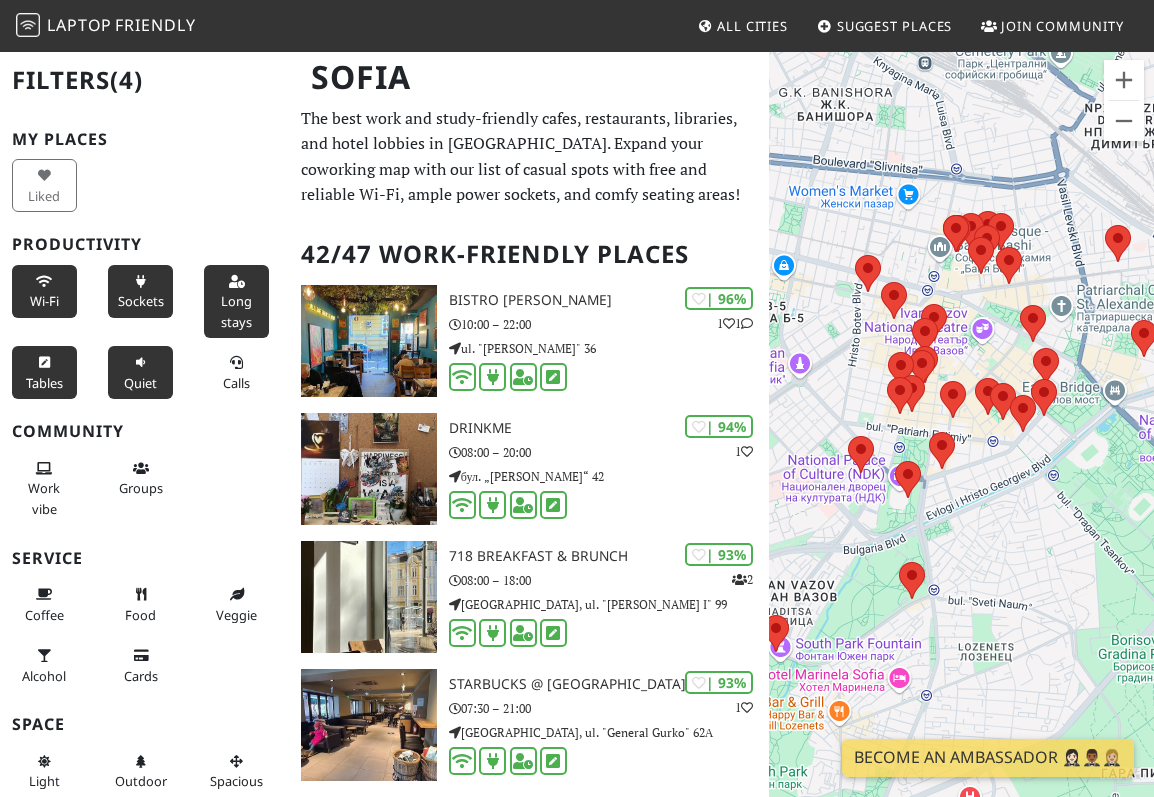 click at bounding box center (141, 363) 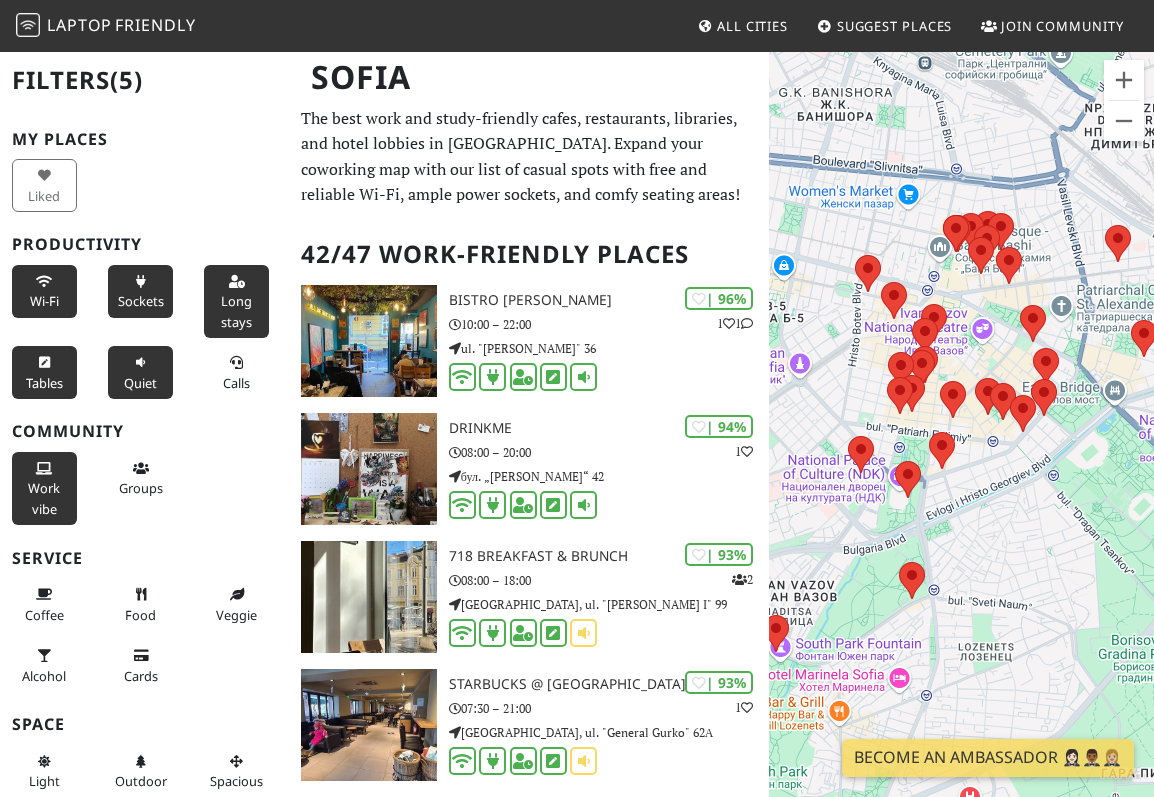 click on "Work vibe" at bounding box center [44, 498] 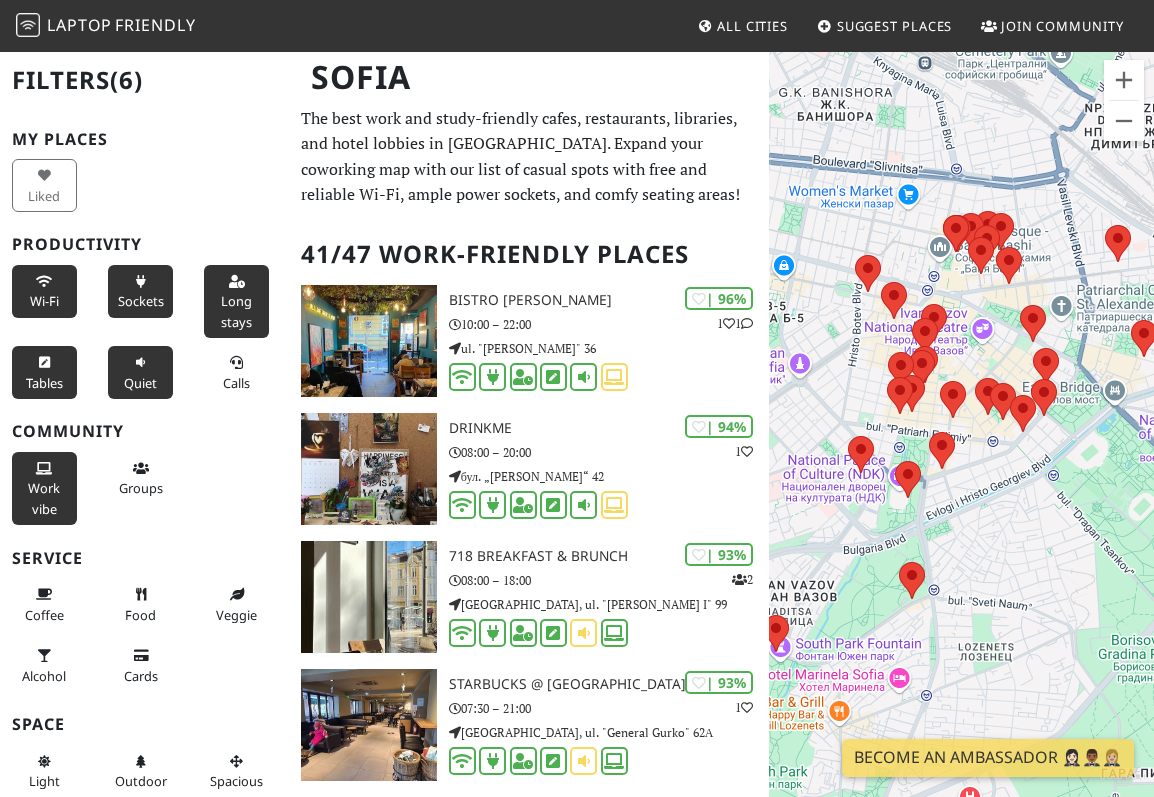 scroll, scrollTop: 14, scrollLeft: 0, axis: vertical 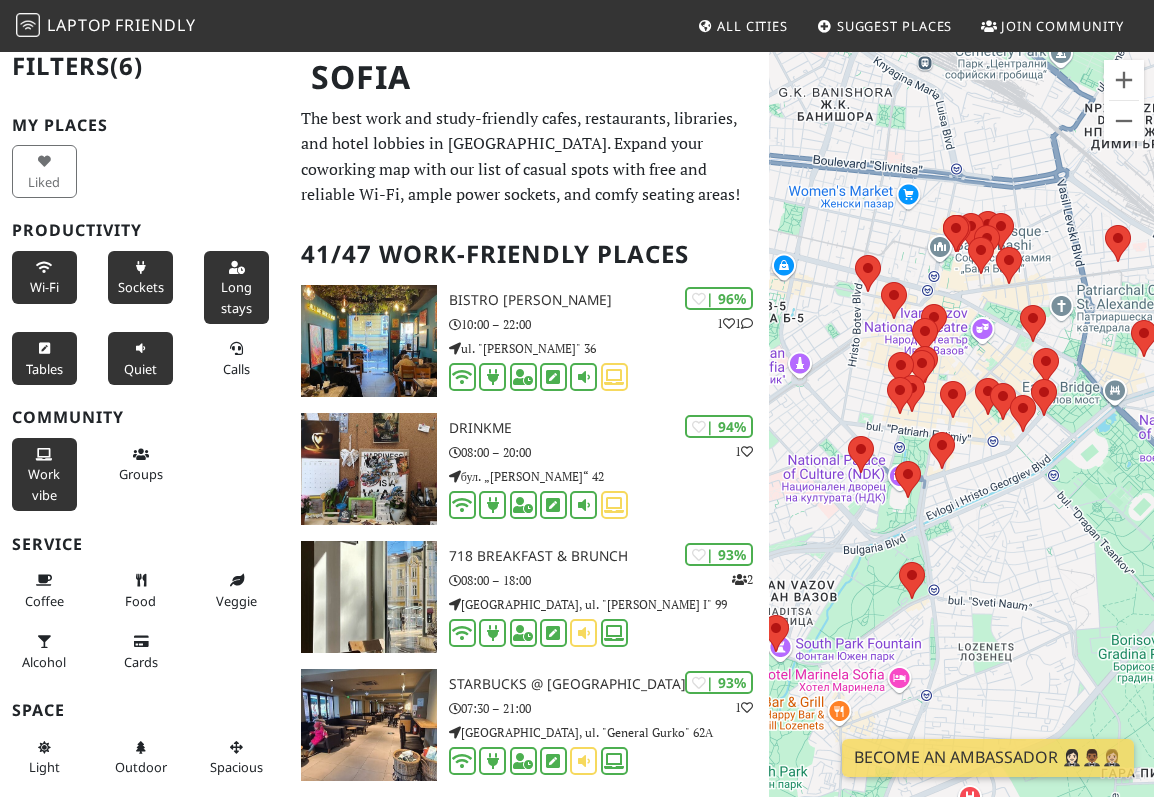 click on "Quiet" at bounding box center [140, 369] 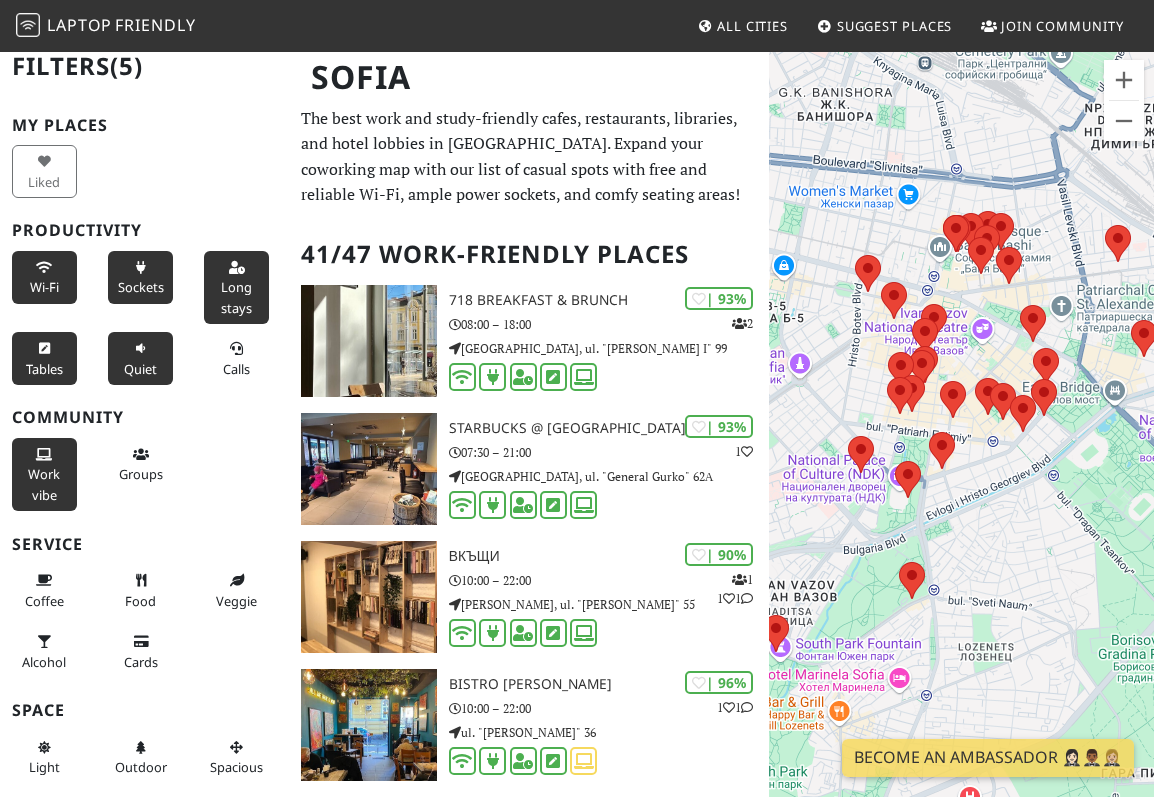 click on "Quiet" at bounding box center (140, 369) 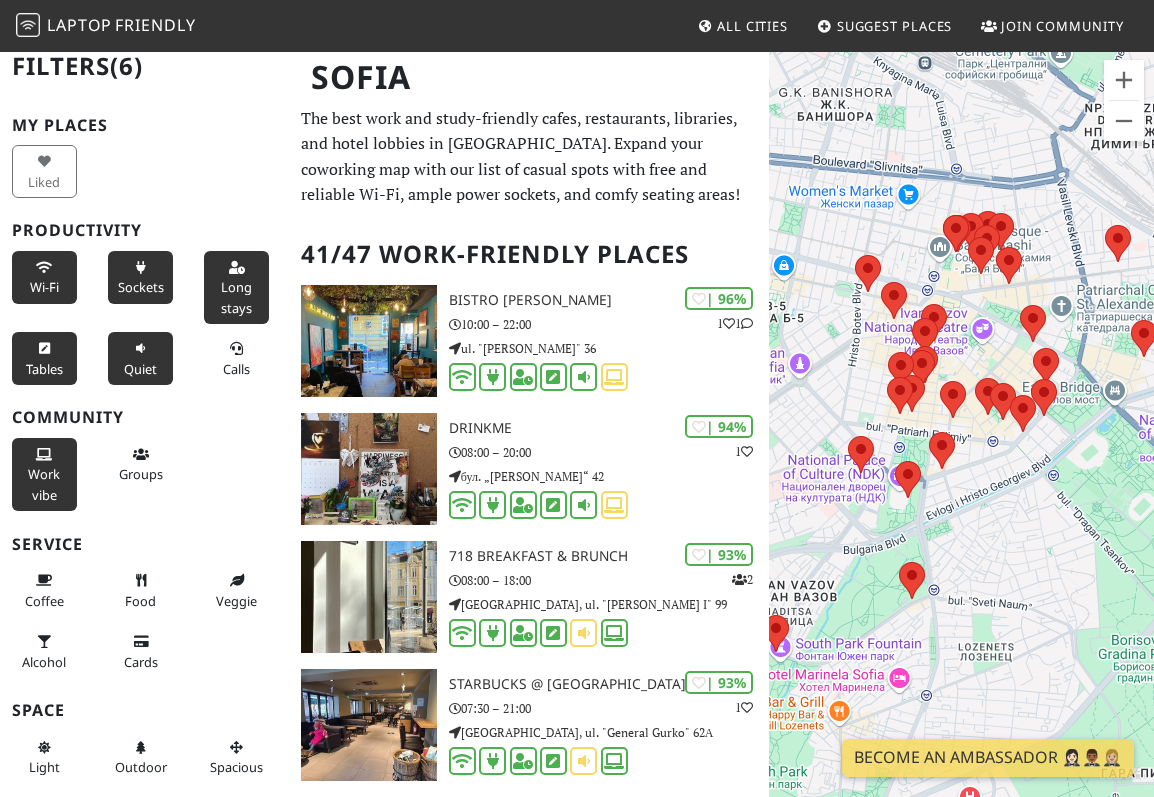 click on "Quiet" at bounding box center [140, 369] 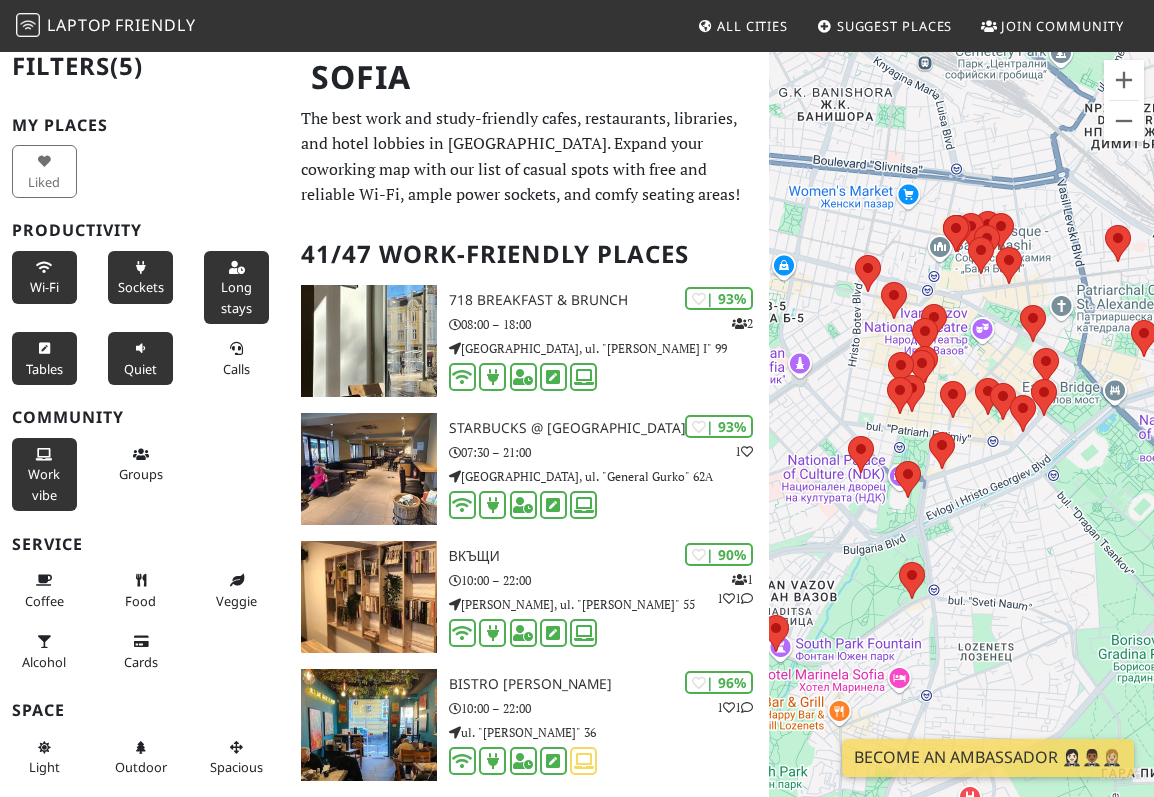 click on "Quiet" at bounding box center [140, 369] 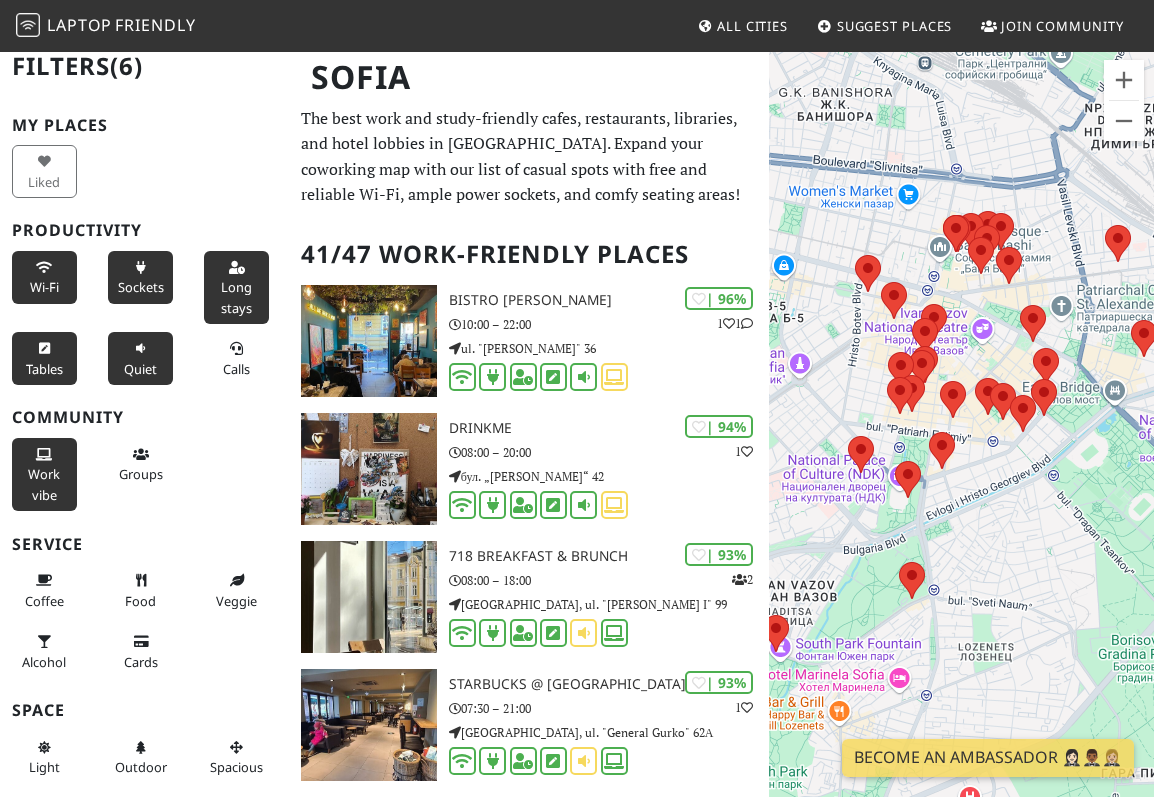 click on "Quiet" at bounding box center (140, 369) 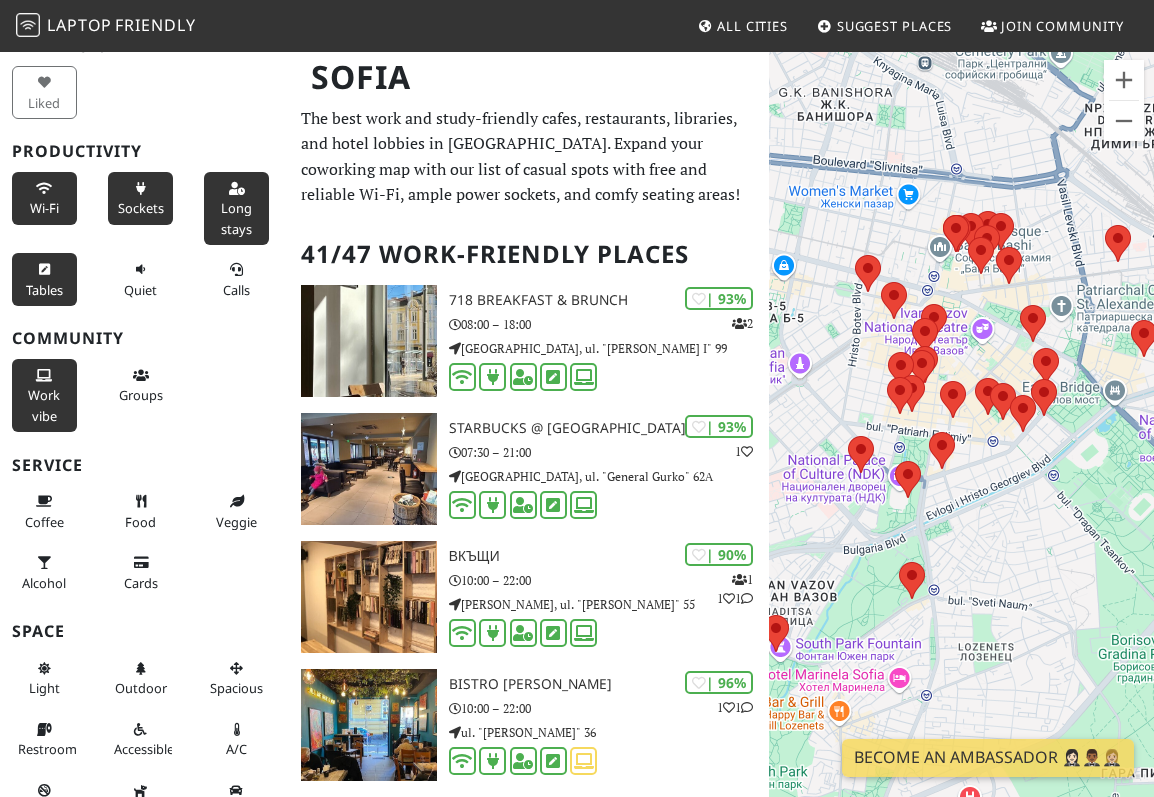 scroll, scrollTop: 107, scrollLeft: 0, axis: vertical 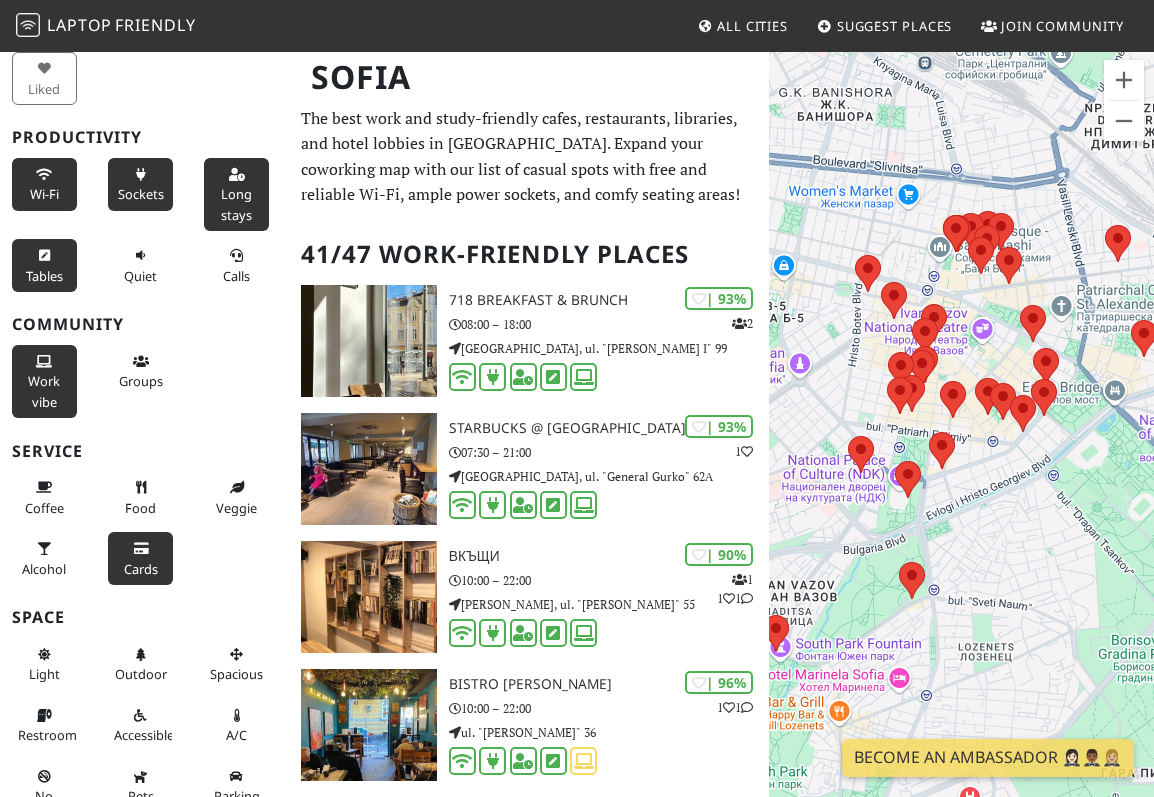 click on "Cards" at bounding box center (140, 558) 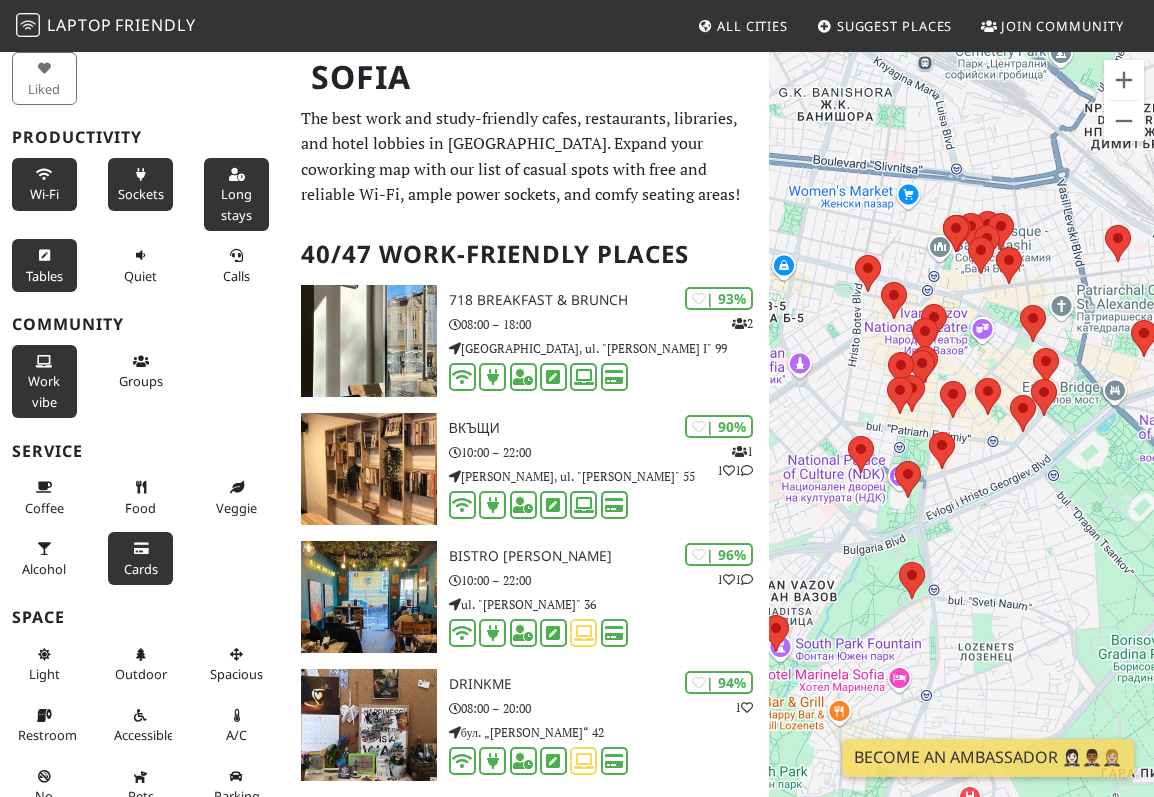 click on "Cards" at bounding box center [140, 558] 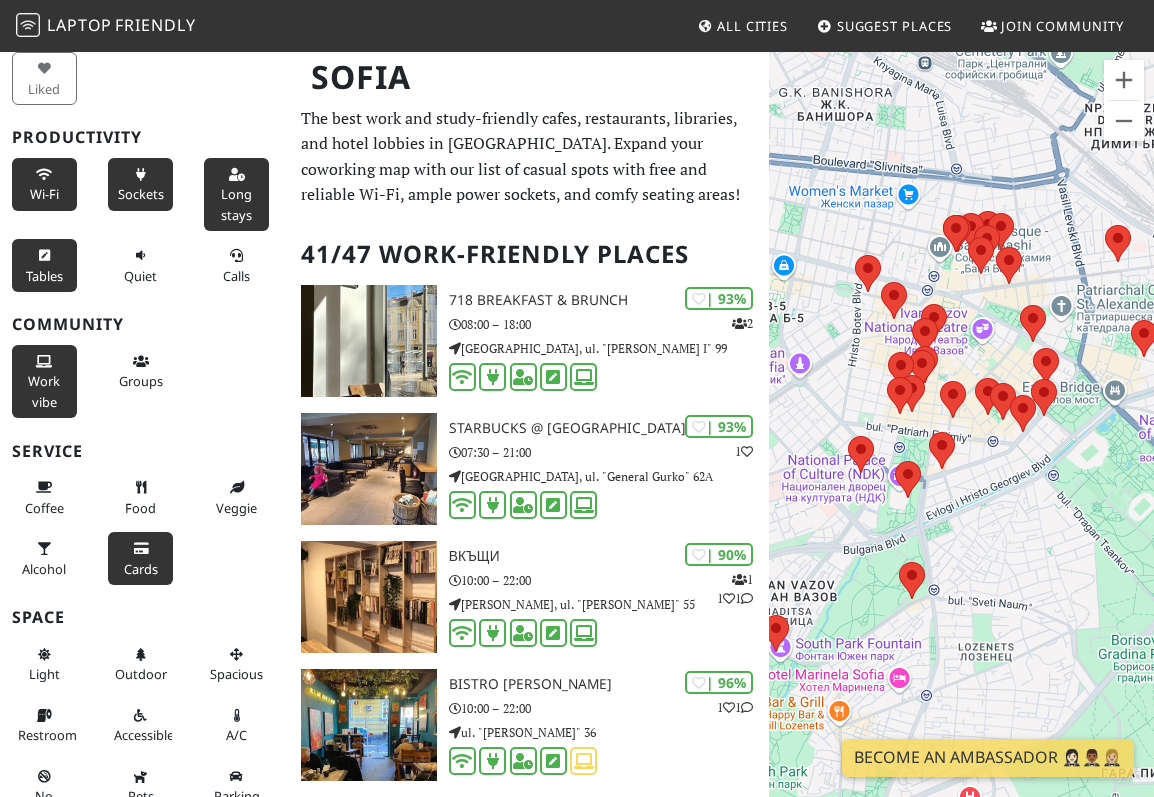 click on "Cards" at bounding box center (140, 558) 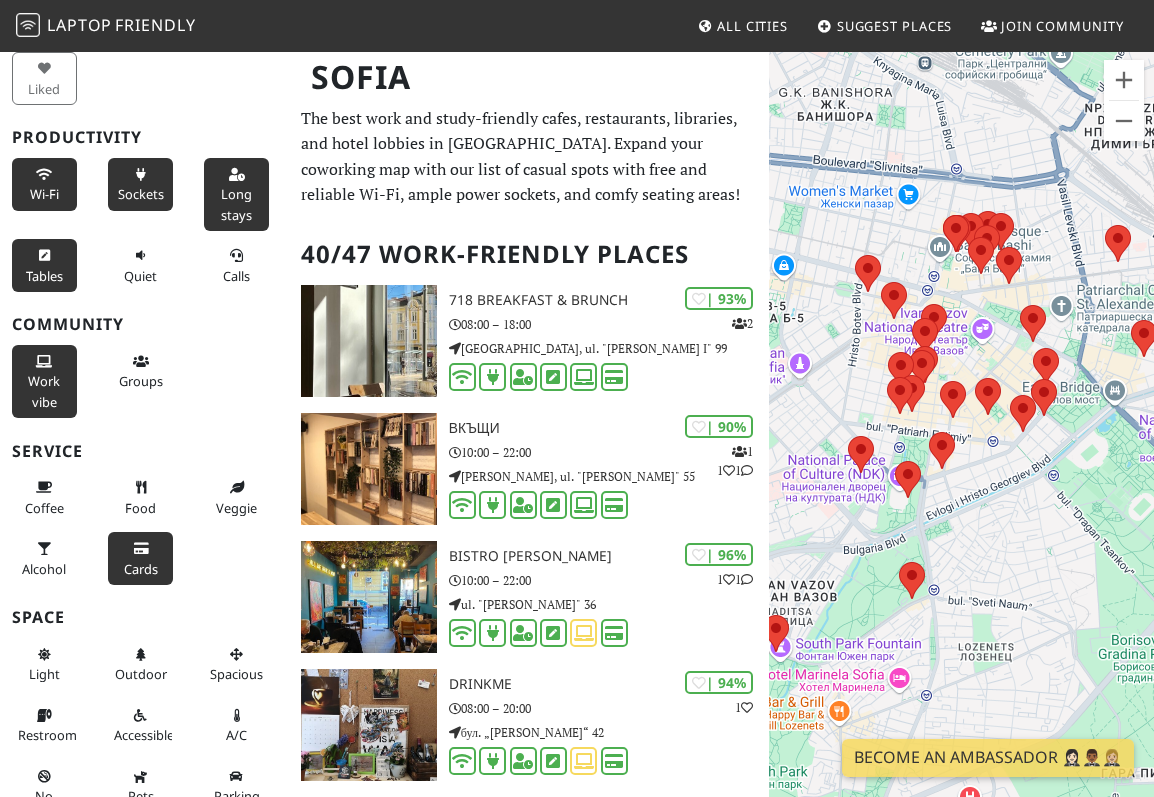 click on "Cards" at bounding box center [140, 558] 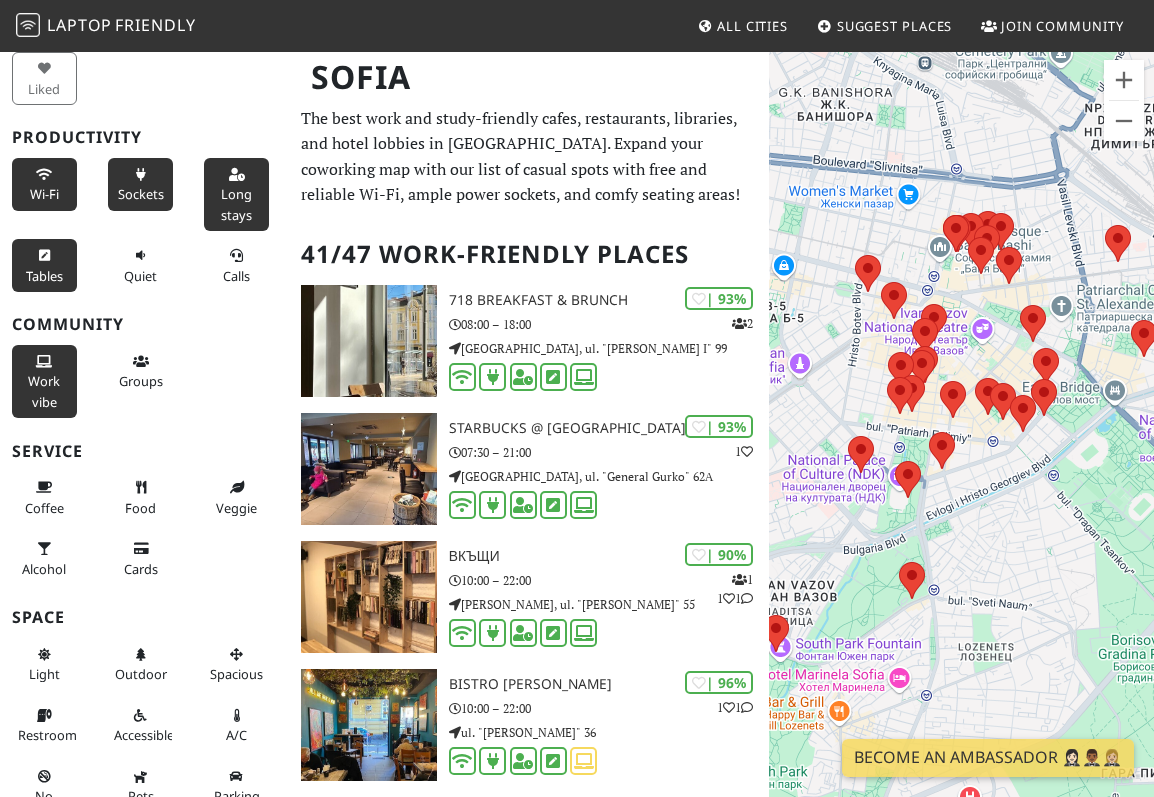 scroll, scrollTop: 147, scrollLeft: 0, axis: vertical 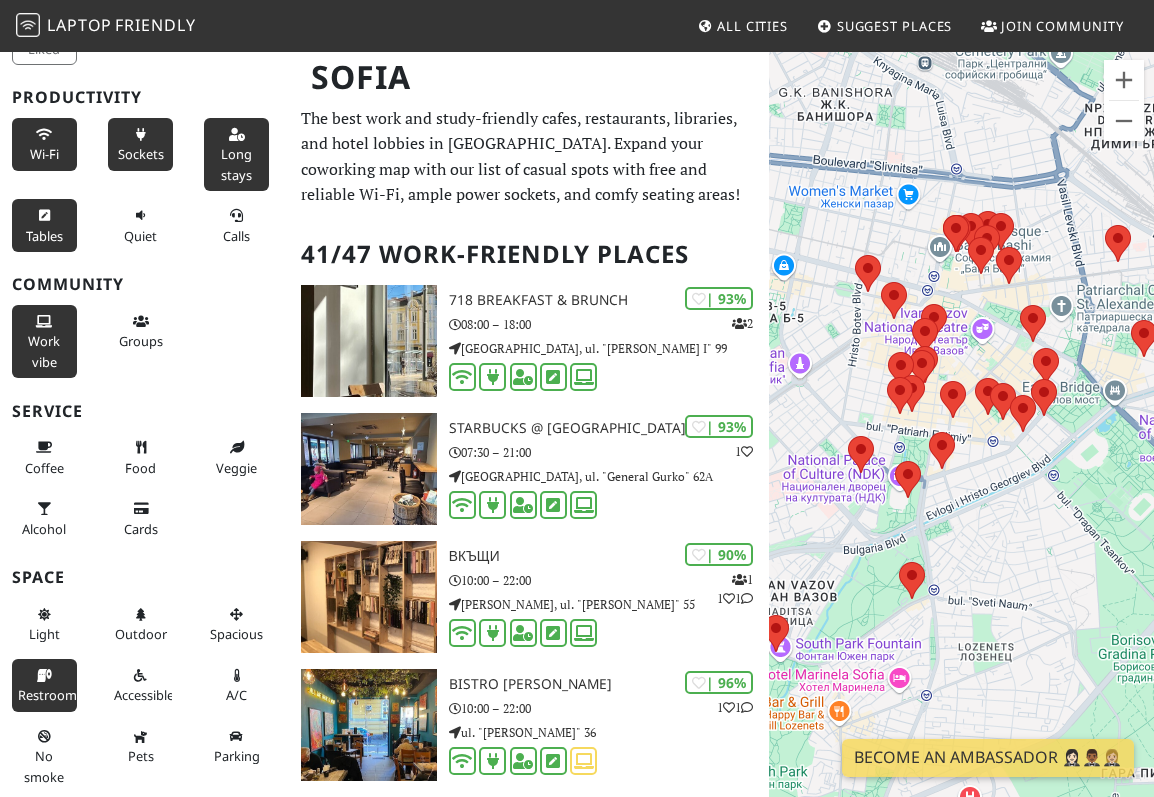 click on "Restroom" at bounding box center [44, 685] 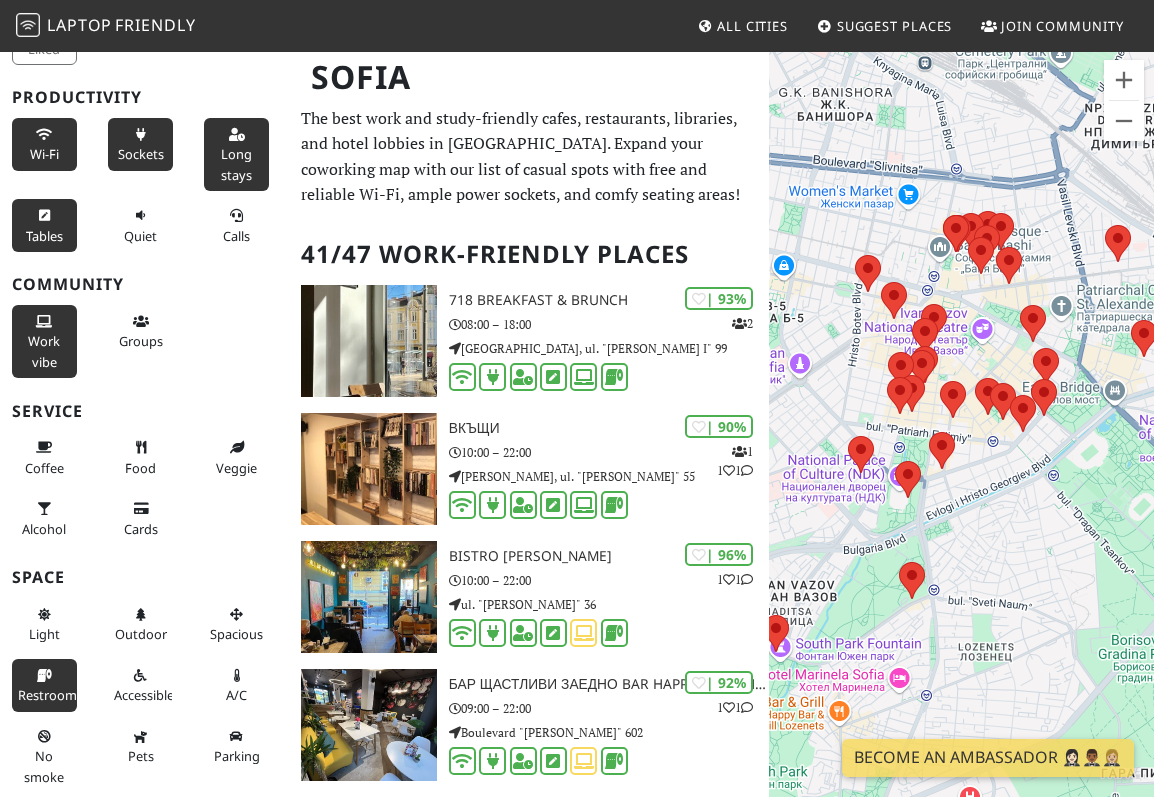 click on "Restroom" at bounding box center [44, 685] 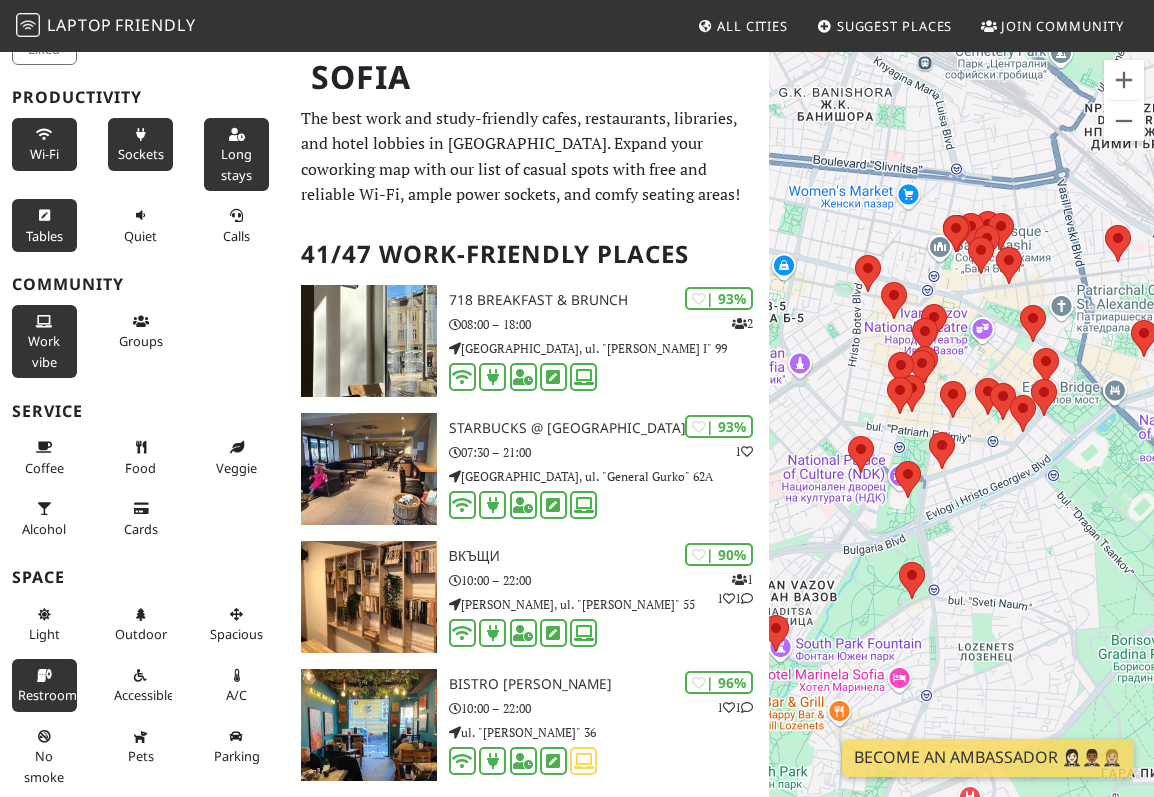 click on "Restroom" at bounding box center (44, 685) 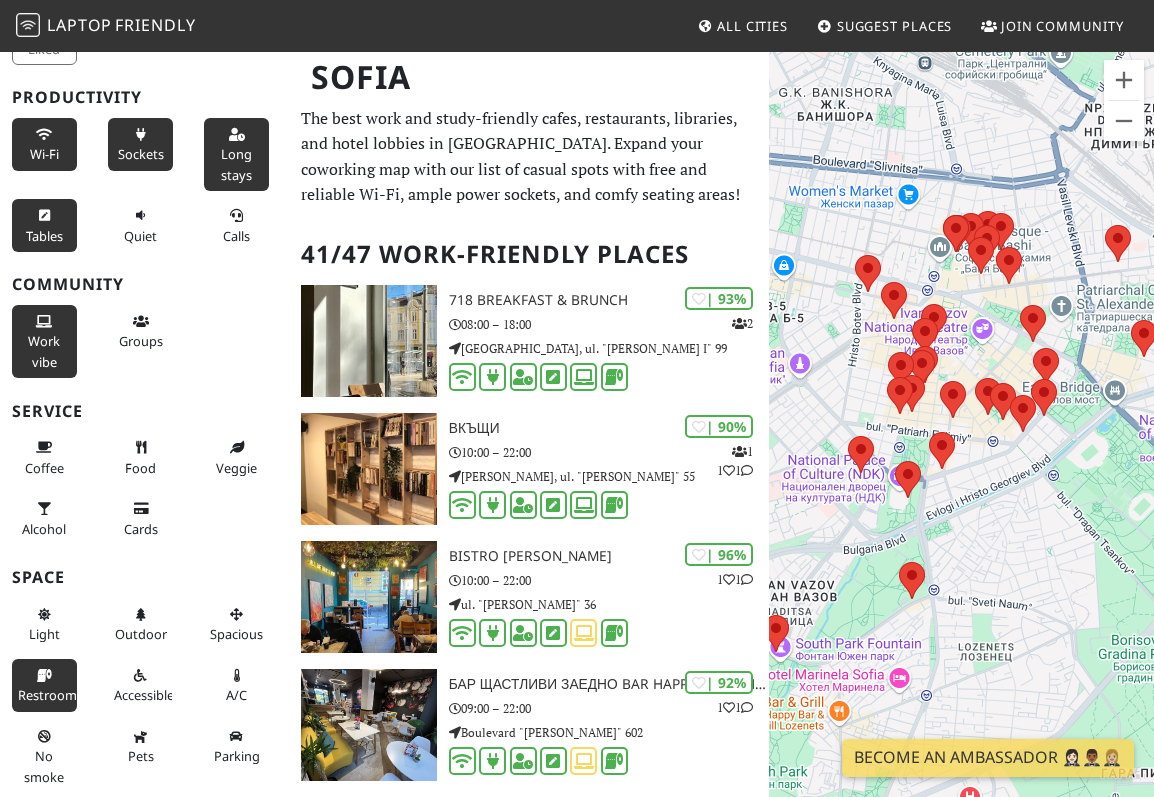click on "Restroom" at bounding box center (44, 685) 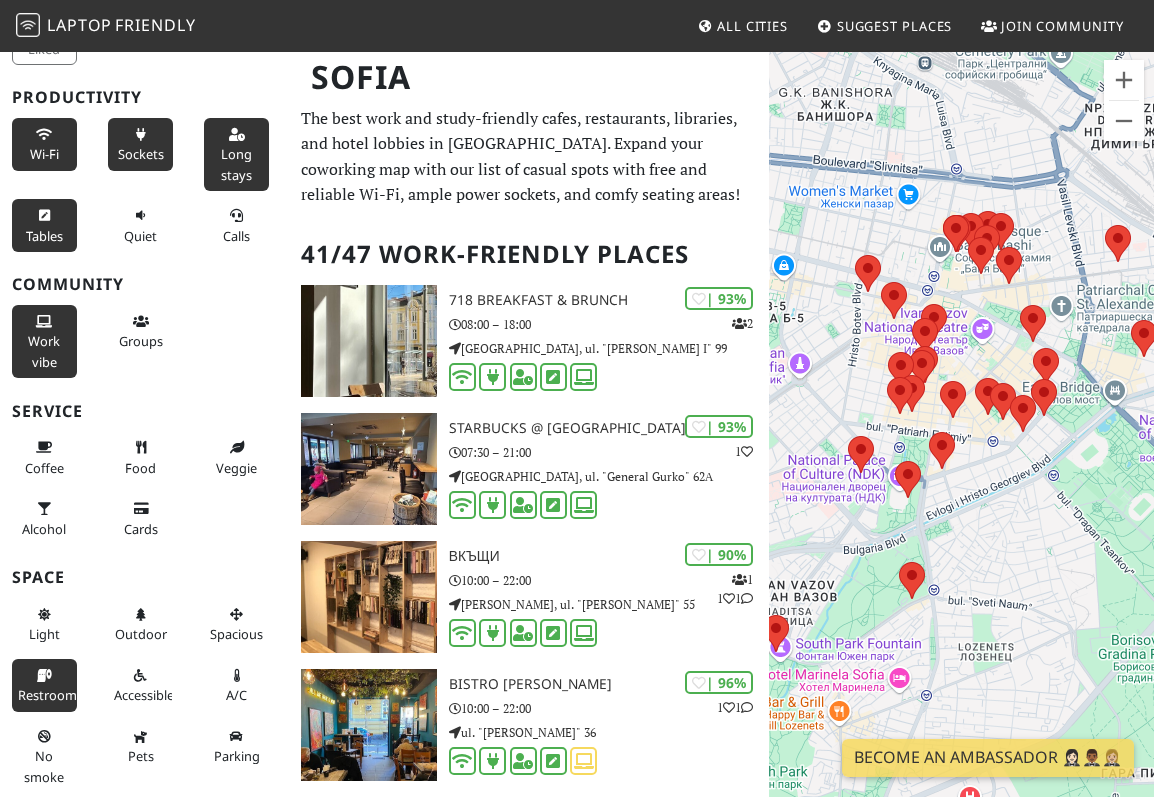 click on "Restroom" at bounding box center (44, 685) 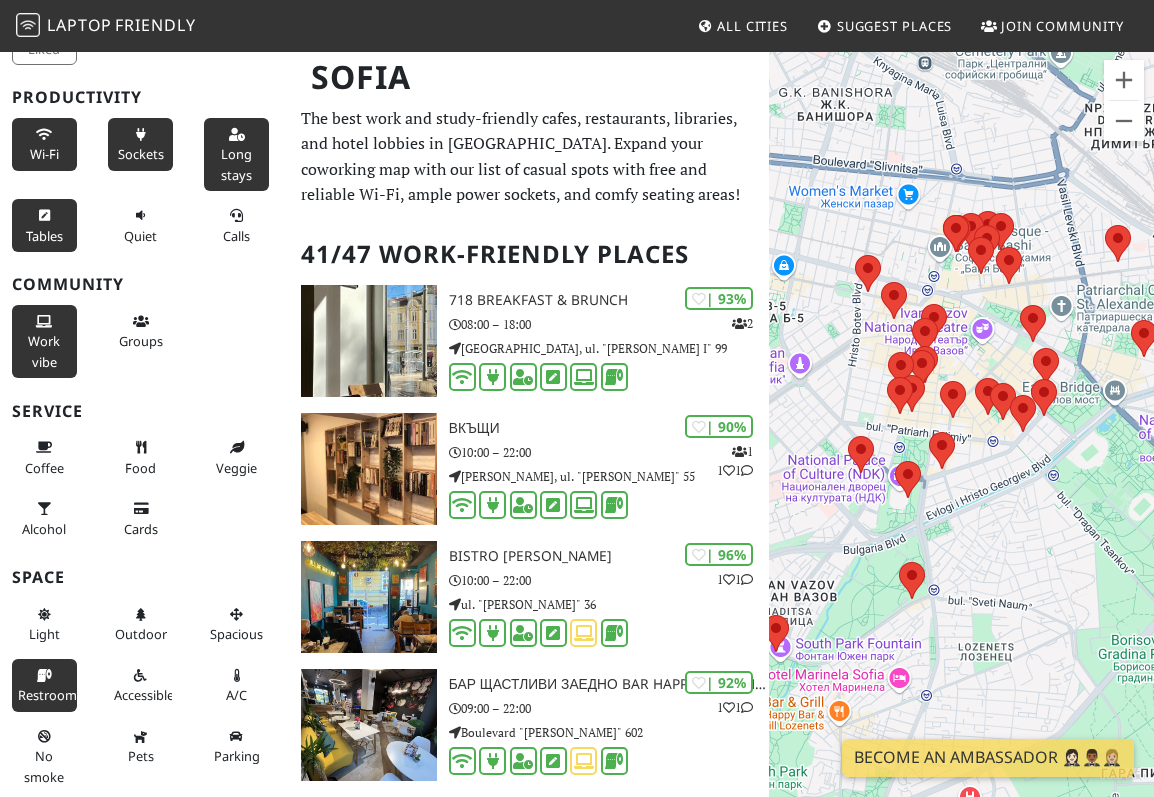 click on "Restroom" at bounding box center [44, 685] 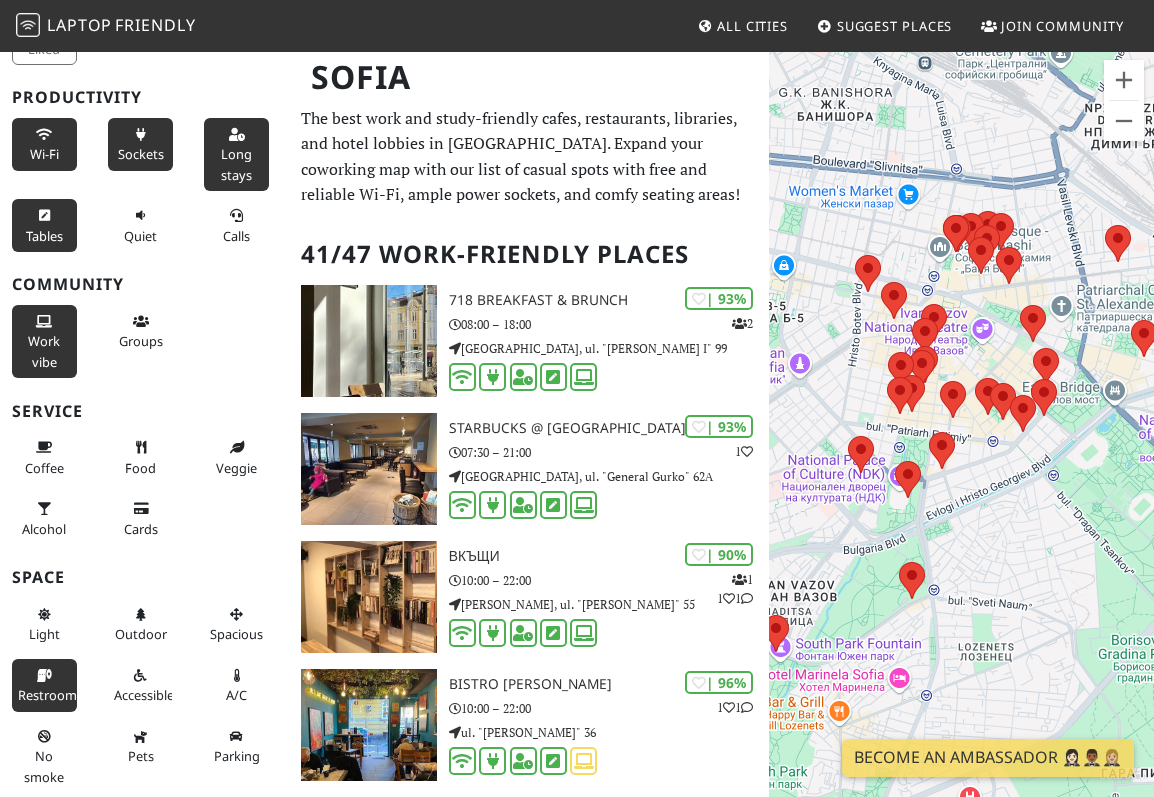 click on "Restroom" at bounding box center (44, 685) 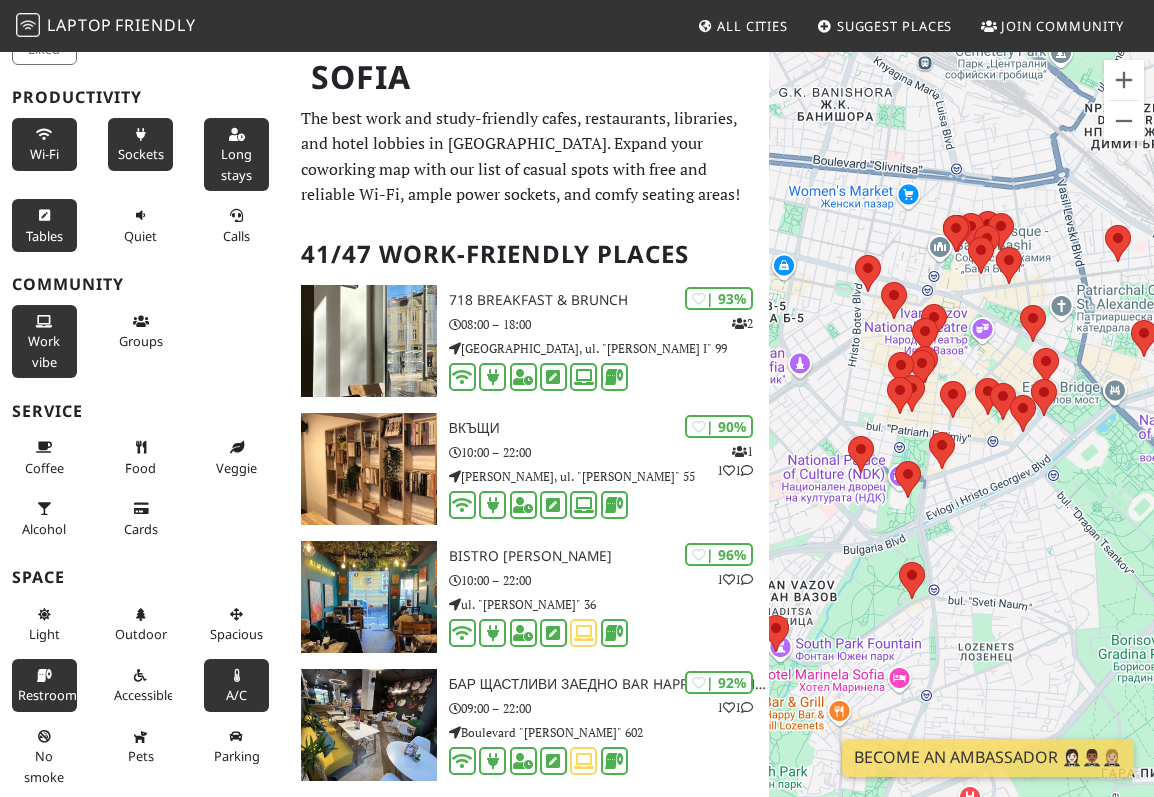 click on "A/C" at bounding box center [236, 695] 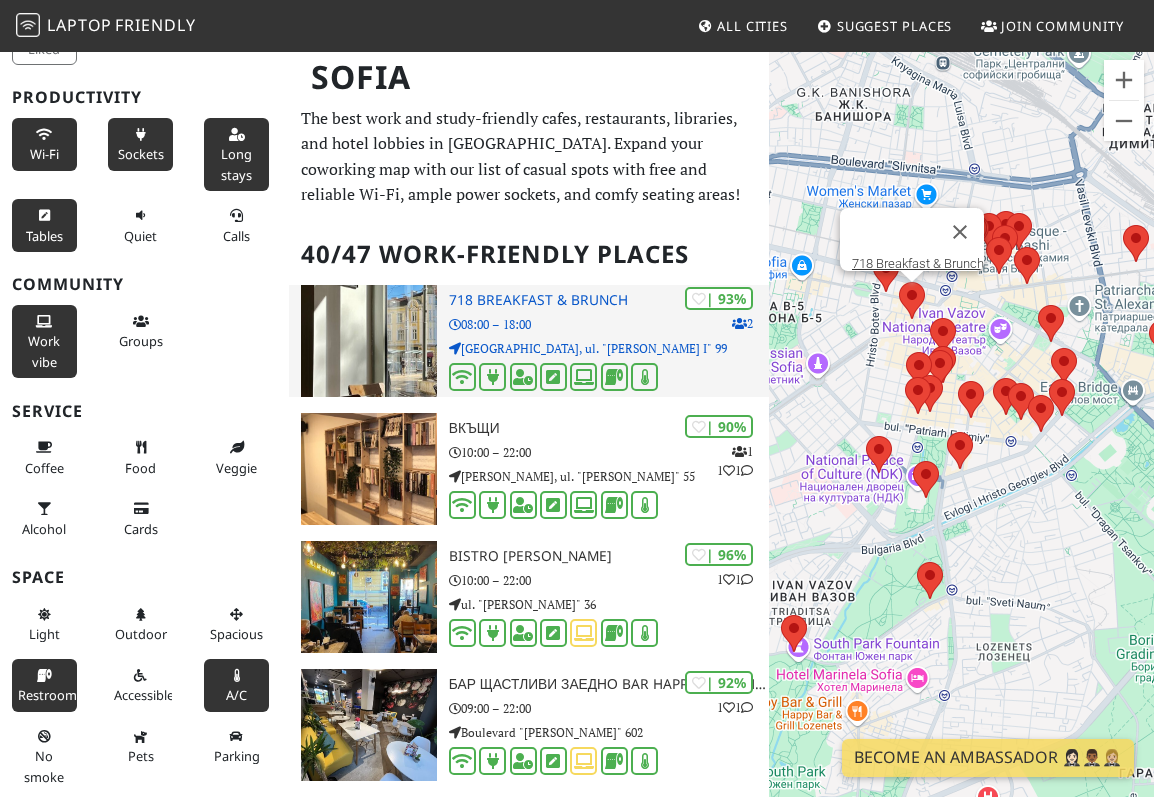 click at bounding box center [369, 341] 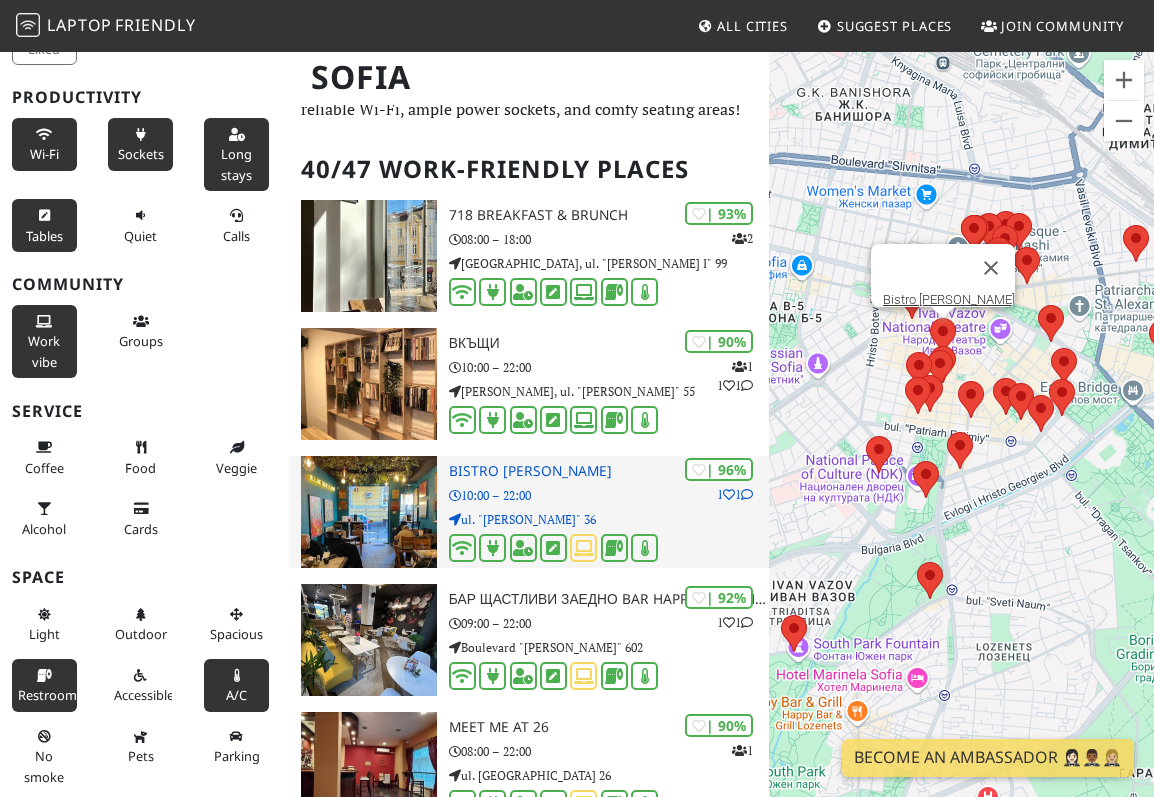 scroll, scrollTop: 107, scrollLeft: 0, axis: vertical 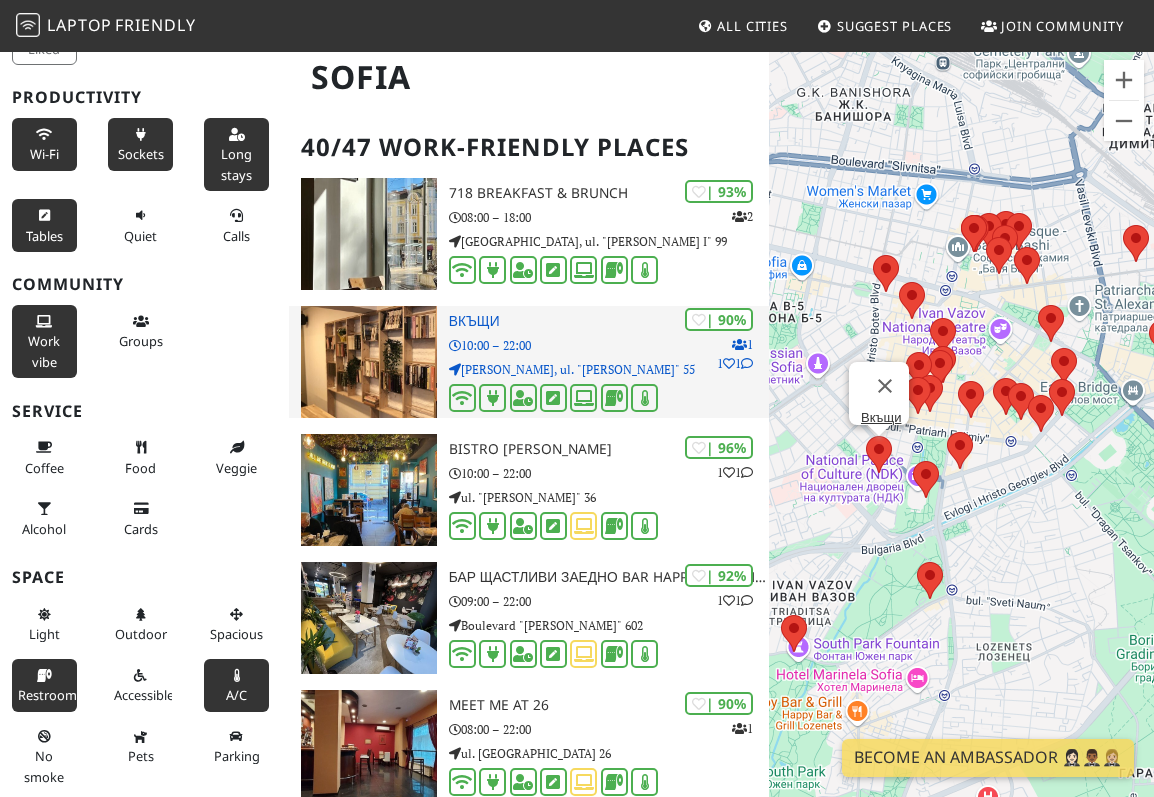 click on "Вкъщи" at bounding box center [609, 321] 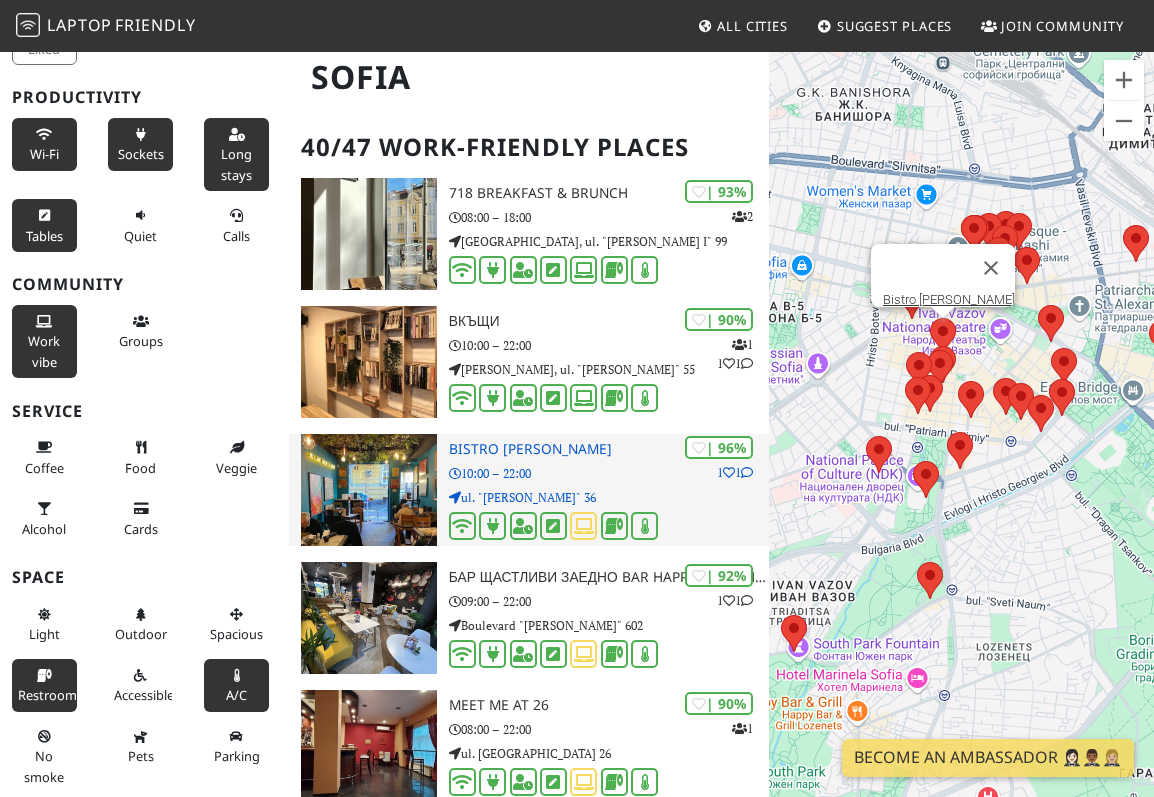 click at bounding box center (369, 490) 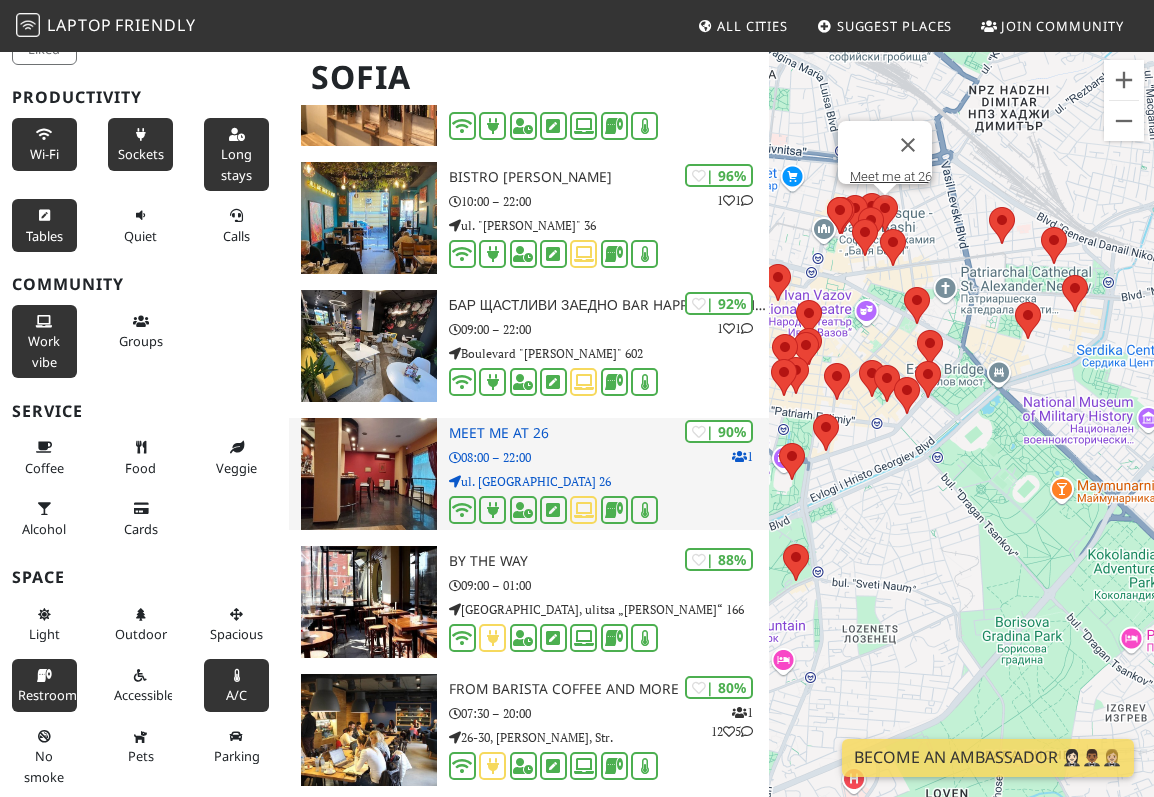 scroll, scrollTop: 382, scrollLeft: 0, axis: vertical 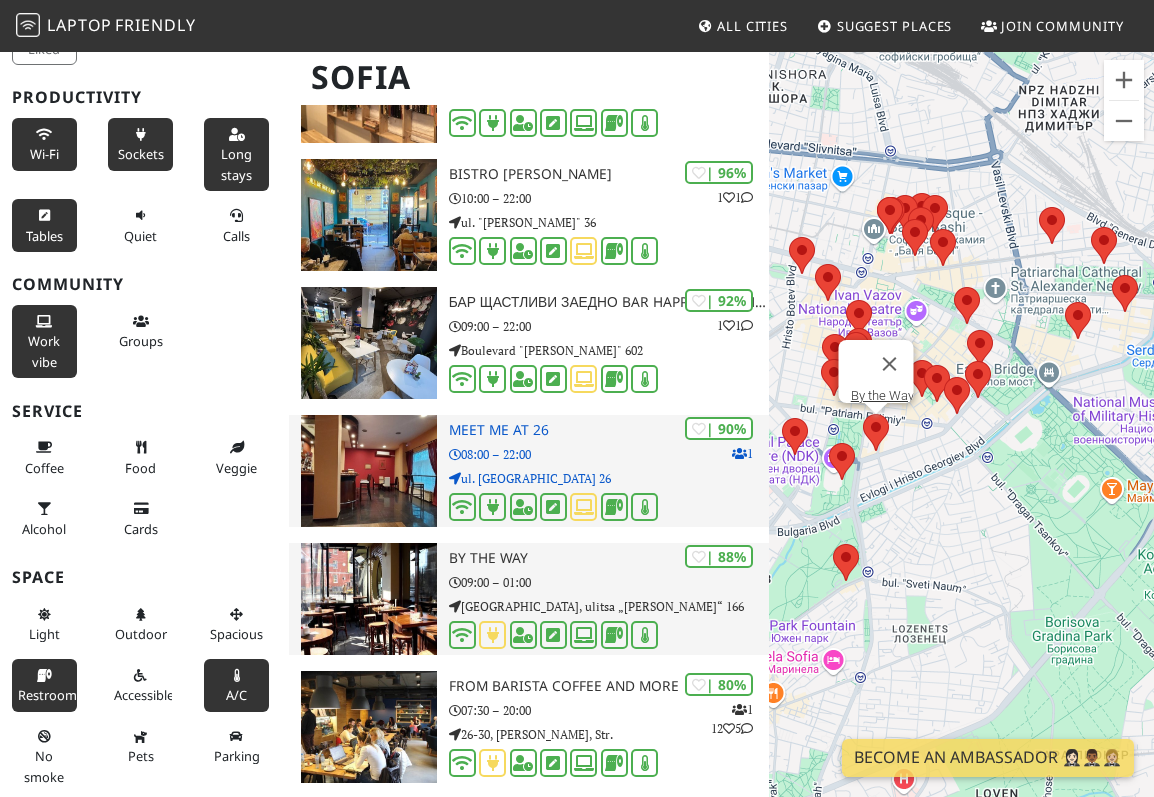 click at bounding box center [369, 599] 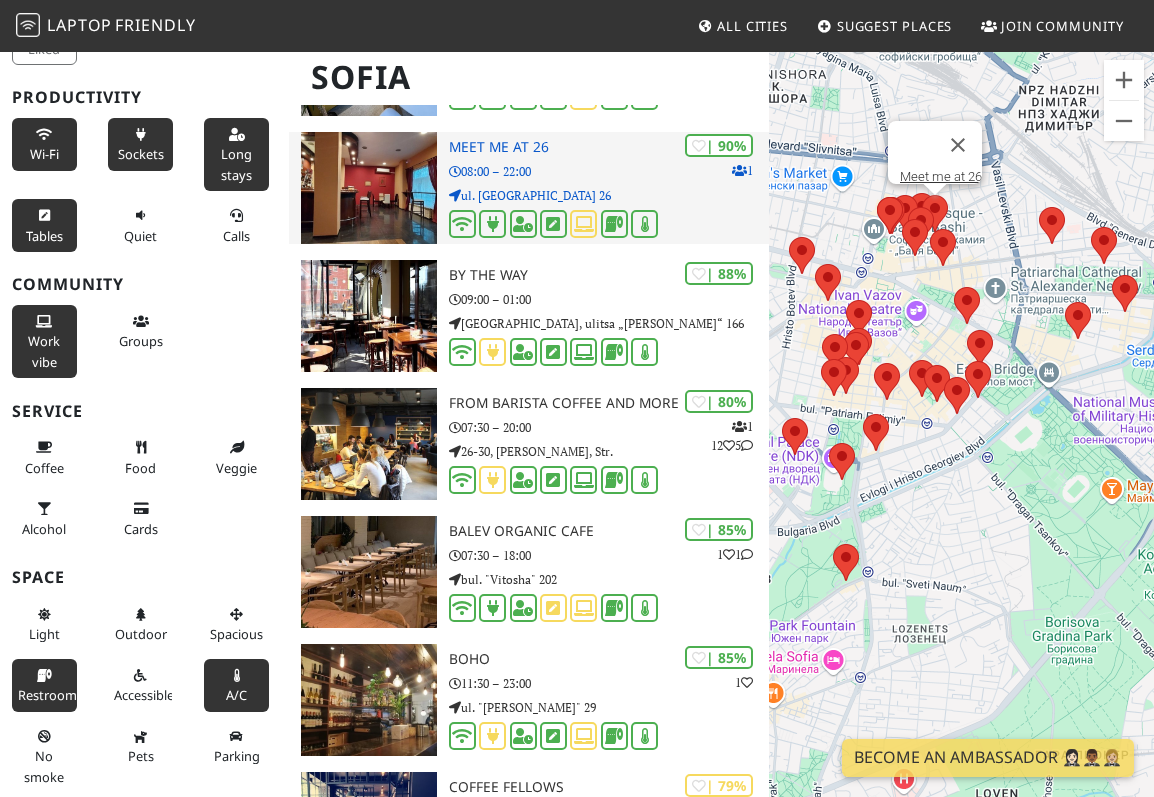 scroll, scrollTop: 675, scrollLeft: 0, axis: vertical 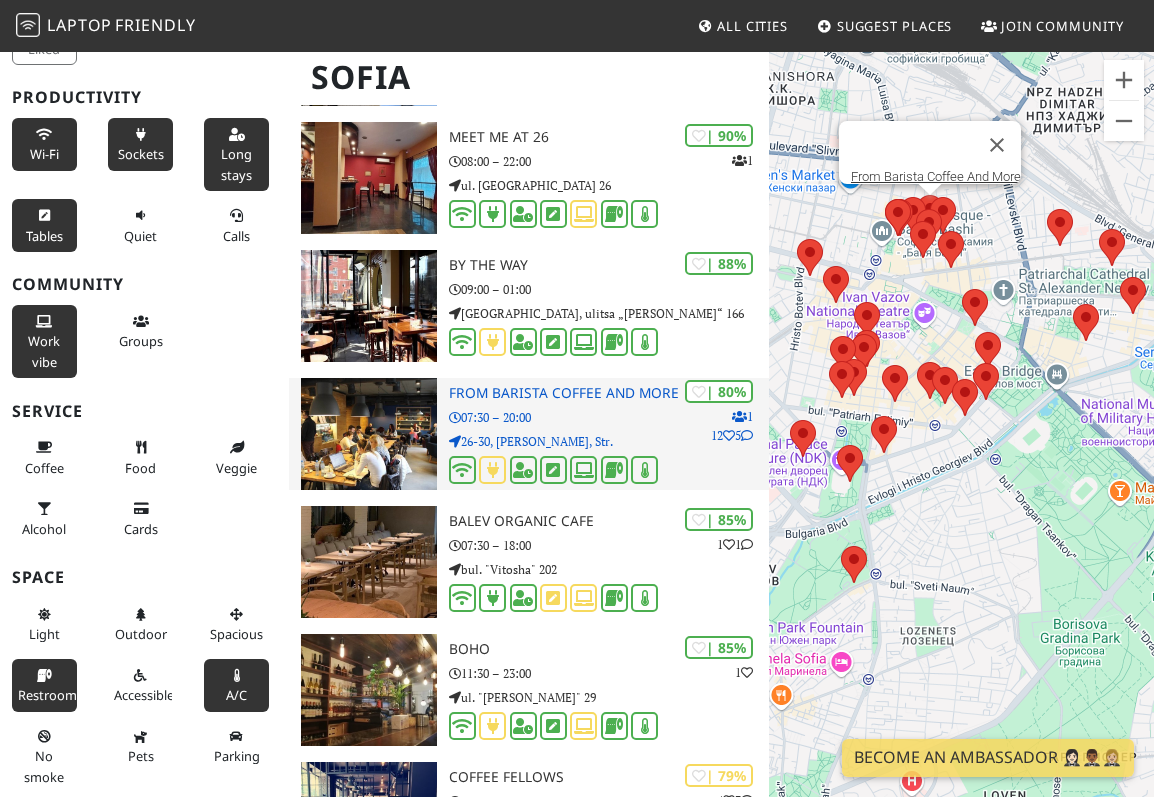 click at bounding box center [369, 434] 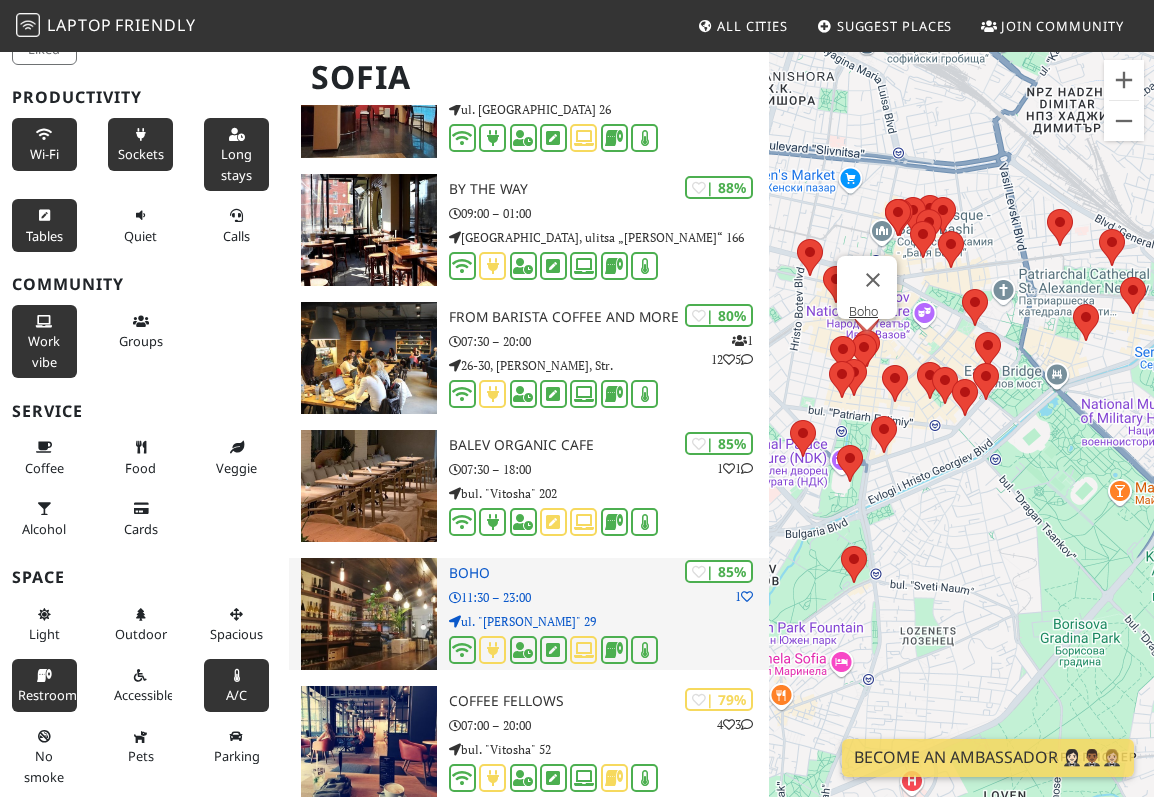 scroll, scrollTop: 752, scrollLeft: 0, axis: vertical 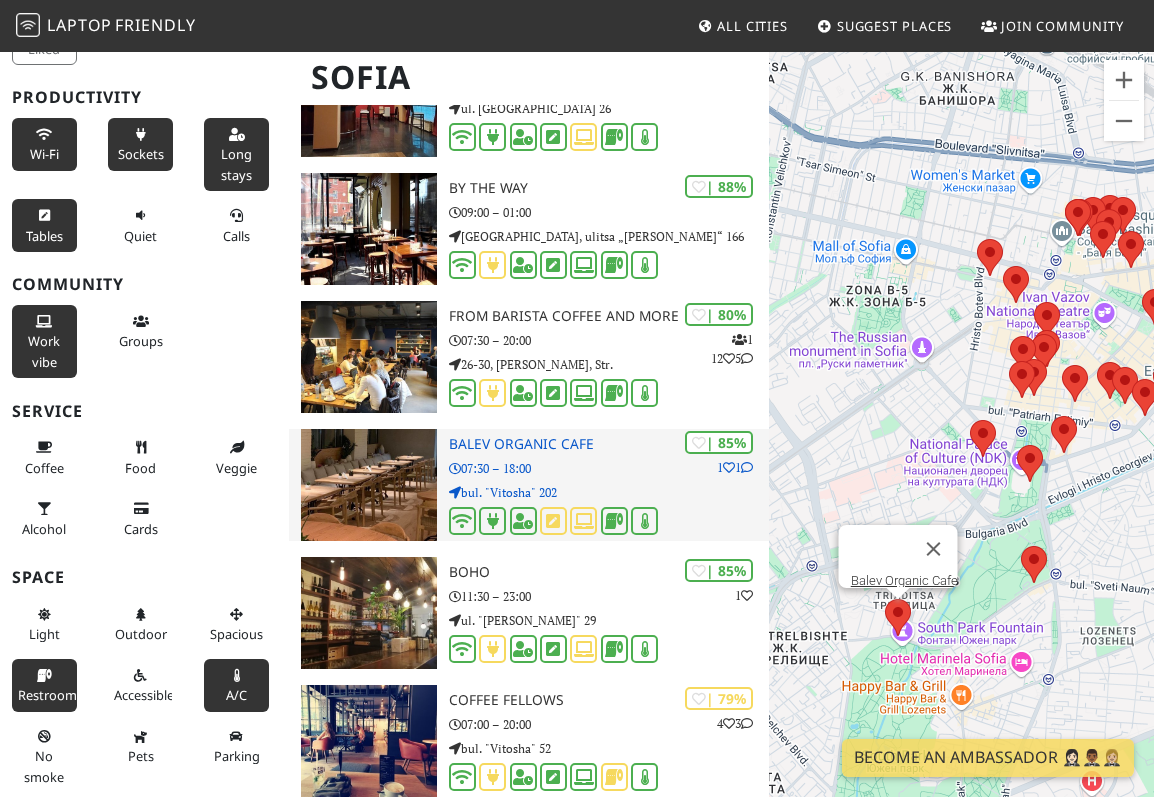 click at bounding box center (369, 485) 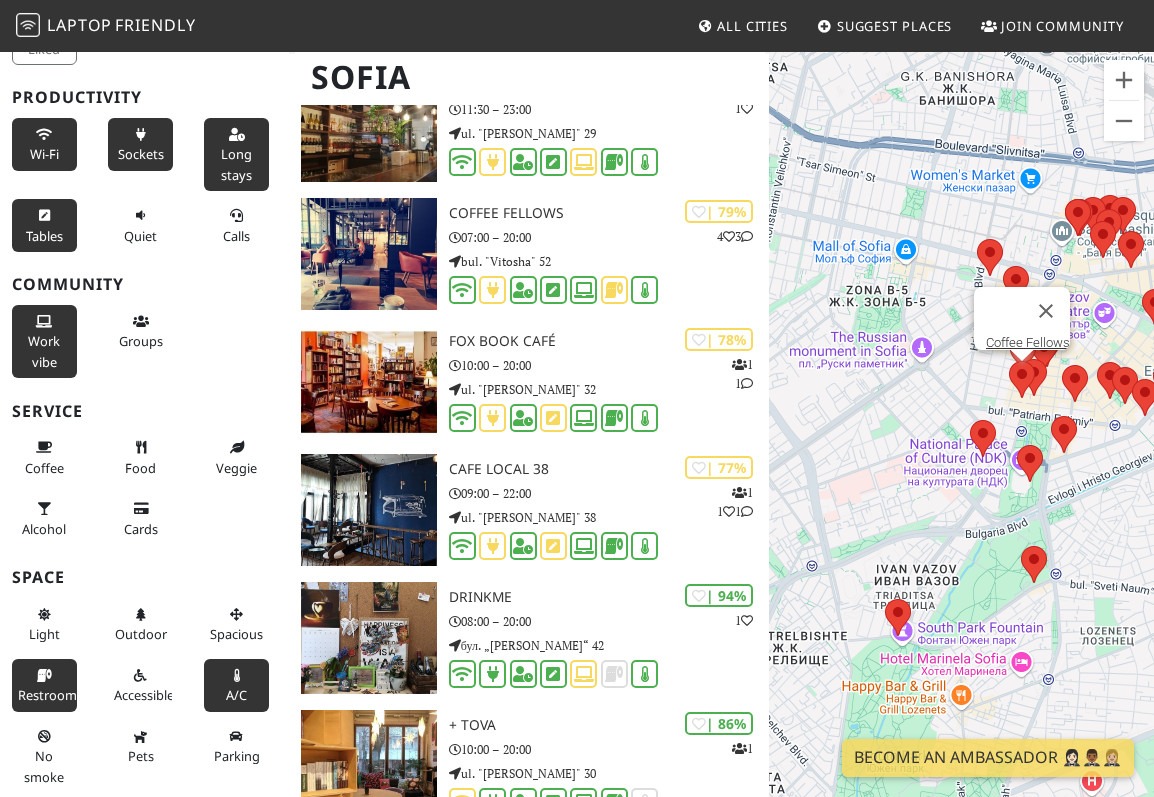 scroll, scrollTop: 1241, scrollLeft: 0, axis: vertical 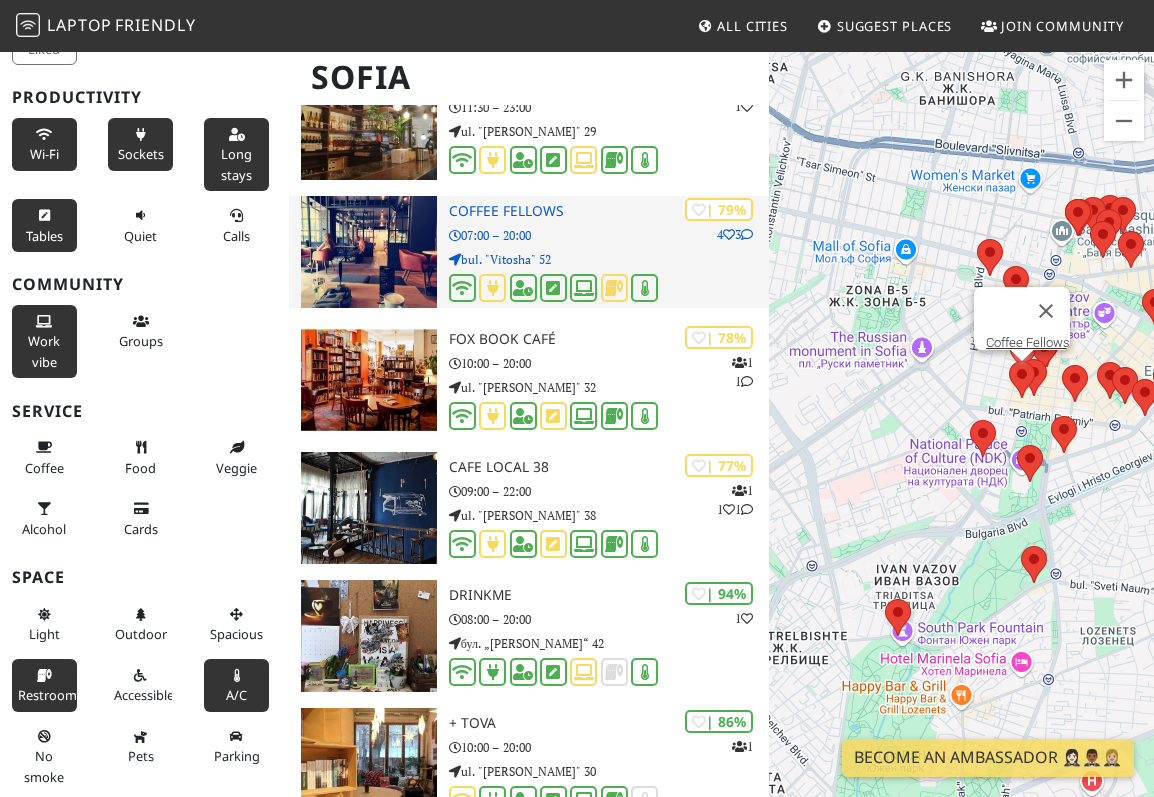 click on "07:00 – 20:00" at bounding box center [609, 235] 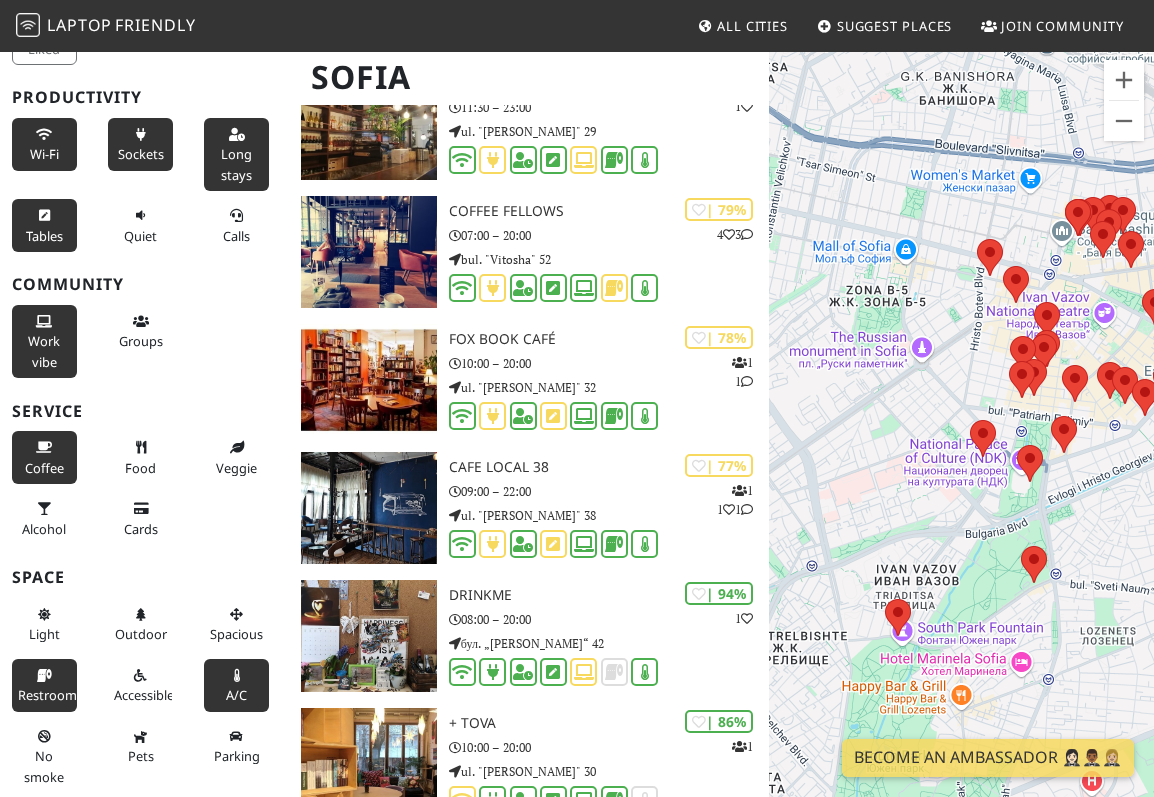 click at bounding box center [44, 448] 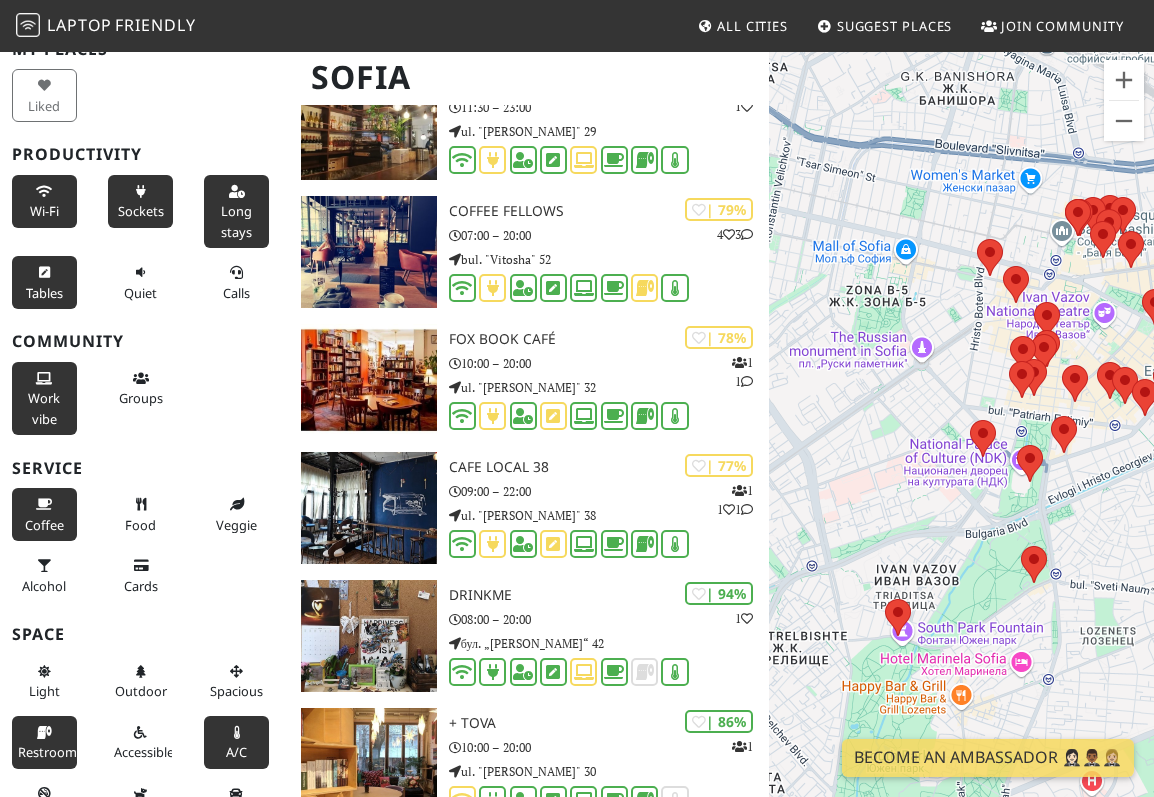 scroll, scrollTop: 0, scrollLeft: 0, axis: both 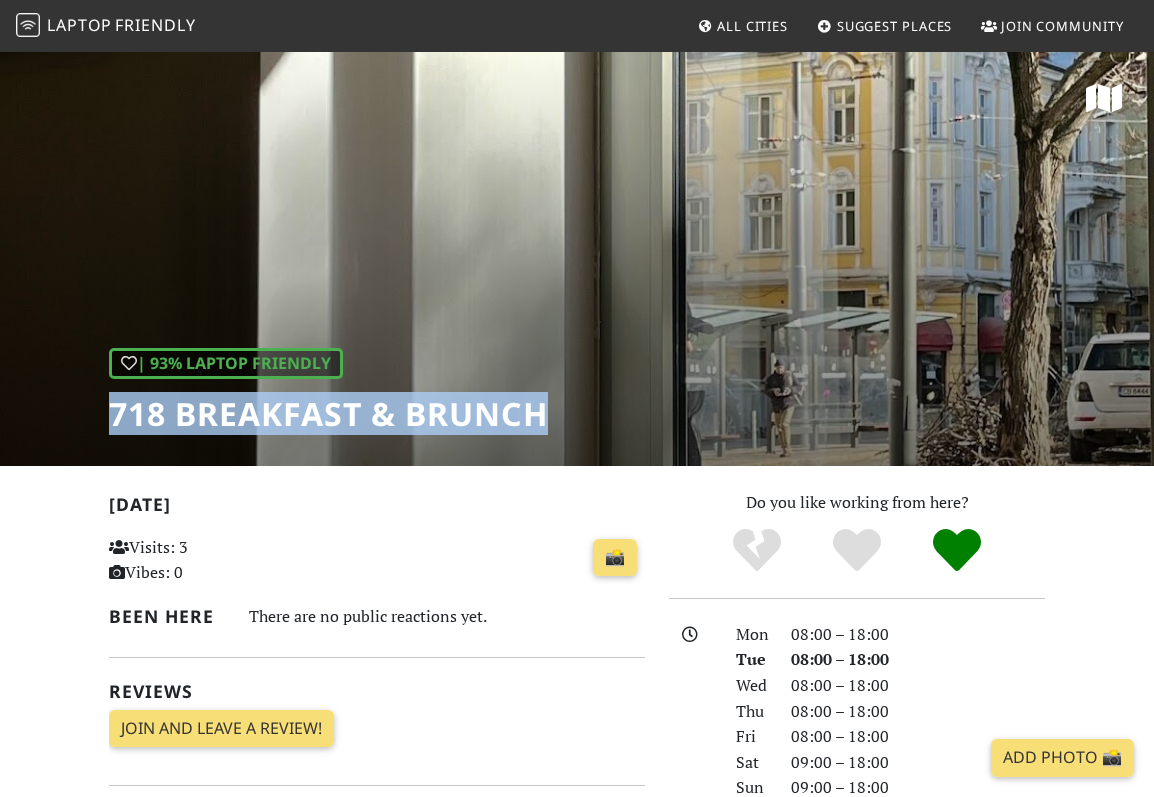 drag, startPoint x: 112, startPoint y: 412, endPoint x: 593, endPoint y: 412, distance: 481 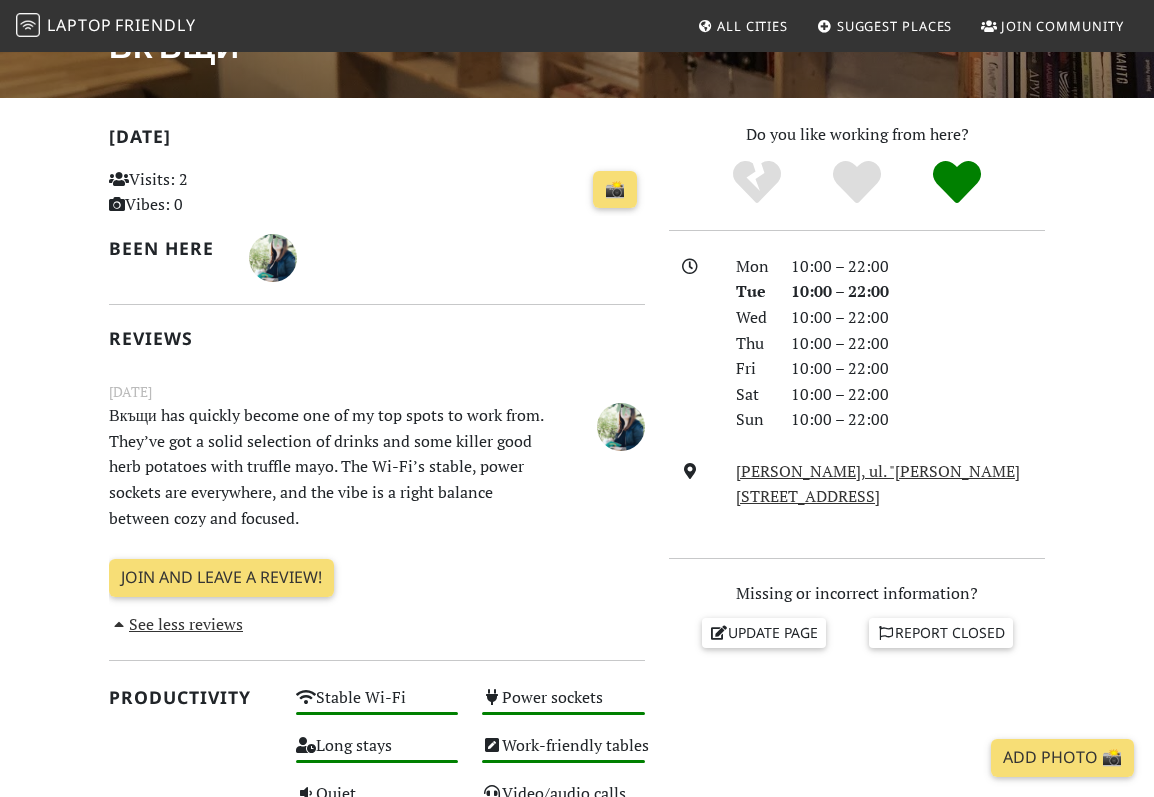 scroll, scrollTop: 381, scrollLeft: 0, axis: vertical 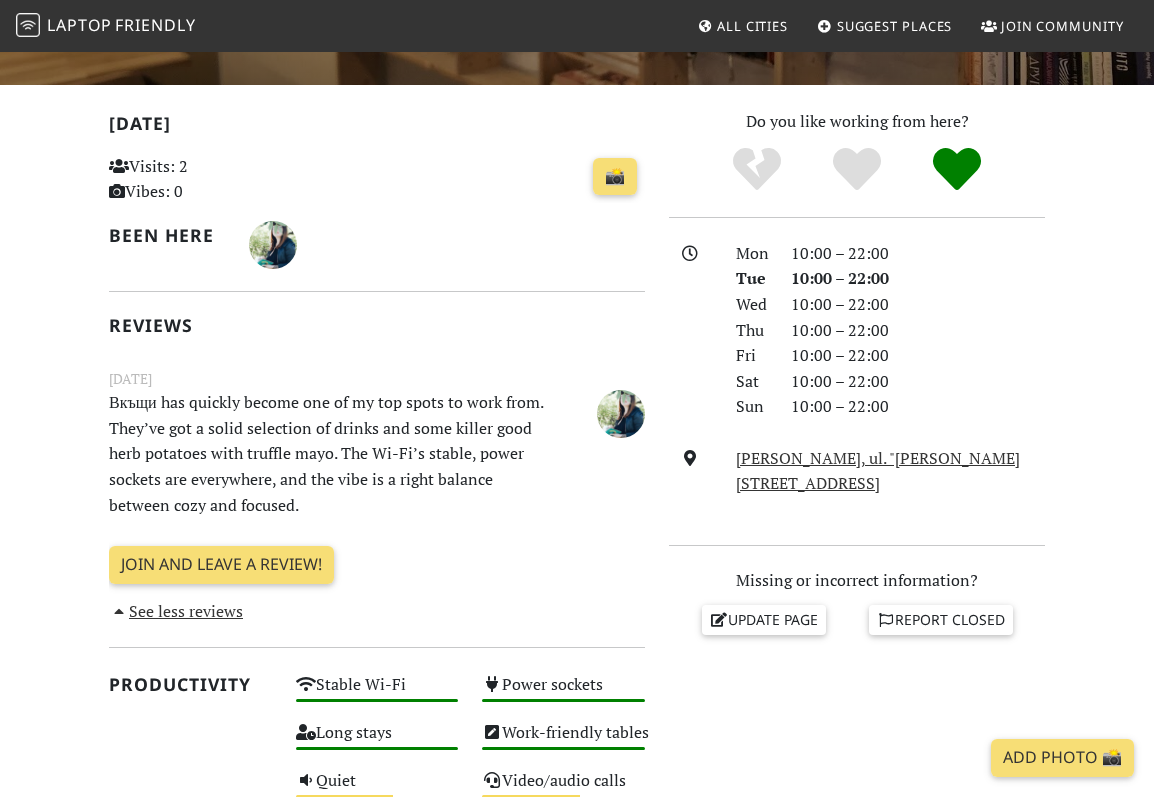 click on "Вкъщи has quickly become one of my top spots to work from. They’ve got a solid selection of drinks and some killer good herb potatoes with truffle mayo. The Wi-Fi’s stable, power sockets are everywhere, and the vibe is a right balance between cozy and focused." at bounding box center (330, 454) 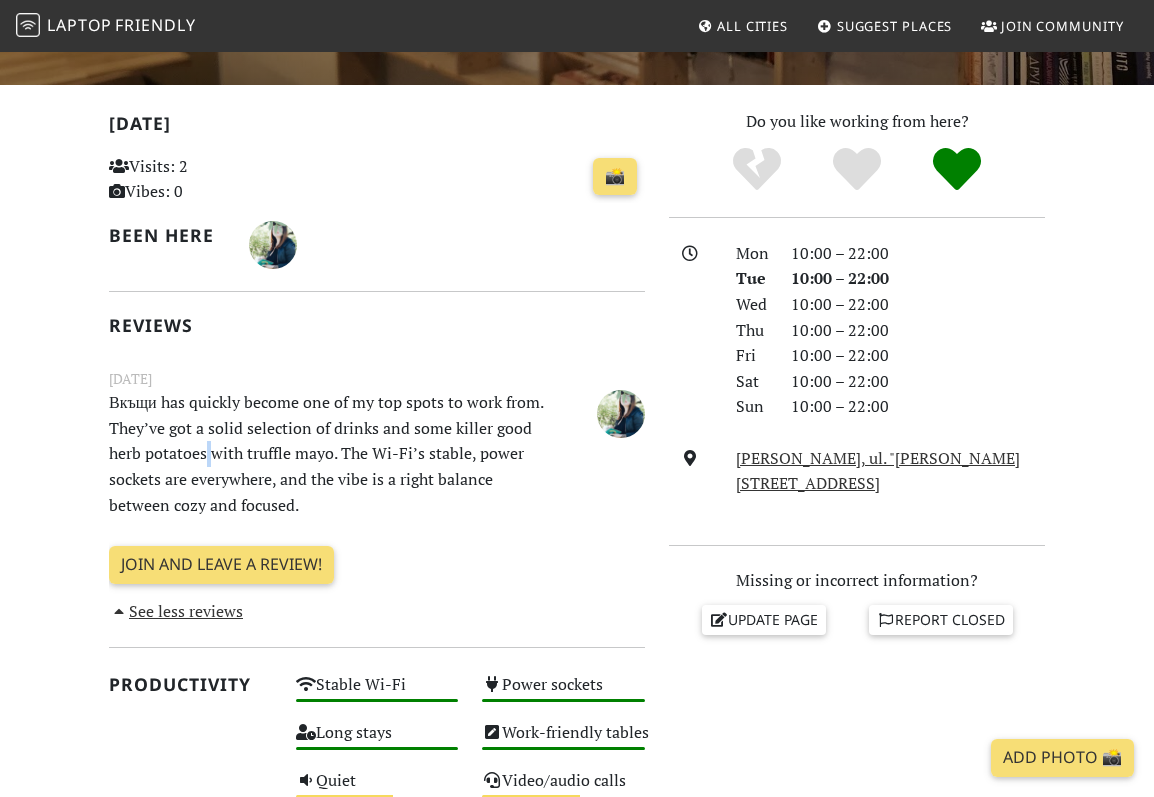 click on "Вкъщи has quickly become one of my top spots to work from. They’ve got a solid selection of drinks and some killer good herb potatoes with truffle mayo. The Wi-Fi’s stable, power sockets are everywhere, and the vibe is a right balance between cozy and focused." at bounding box center (330, 454) 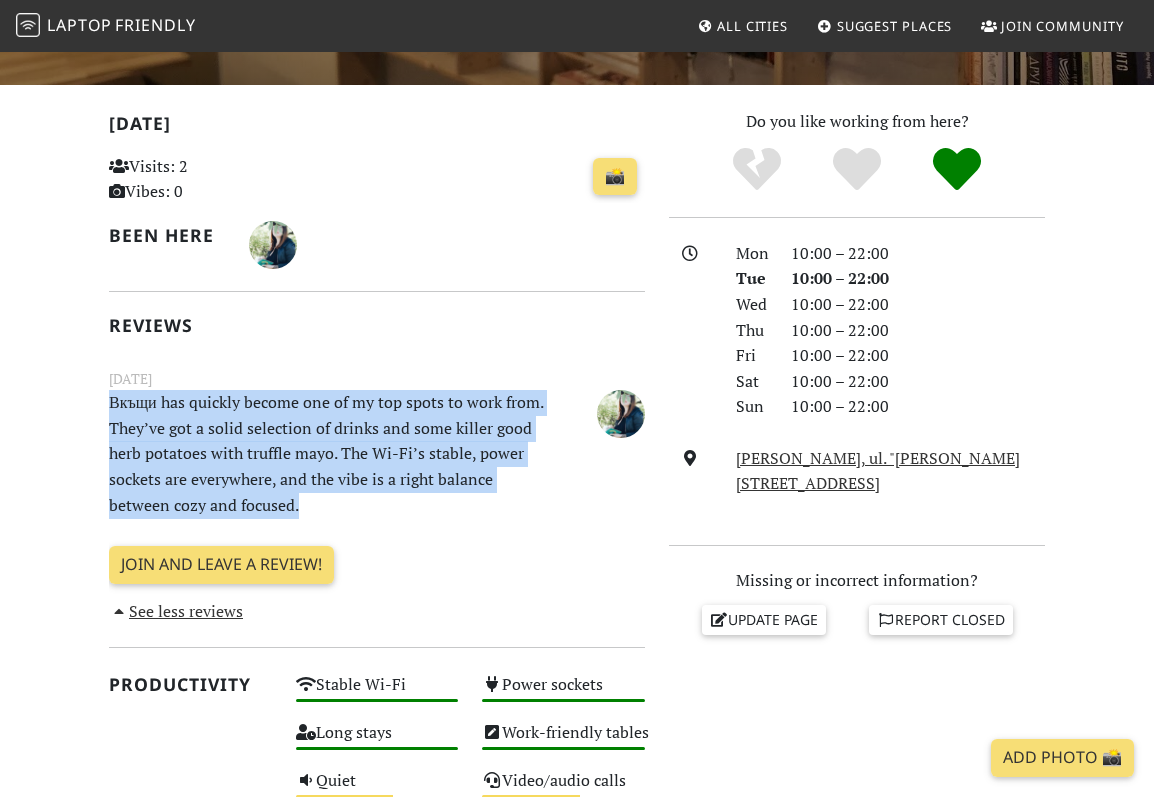 click on "Вкъщи has quickly become one of my top spots to work from. They’ve got a solid selection of drinks and some killer good herb potatoes with truffle mayo. The Wi-Fi’s stable, power sockets are everywhere, and the vibe is a right balance between cozy and focused." at bounding box center [330, 454] 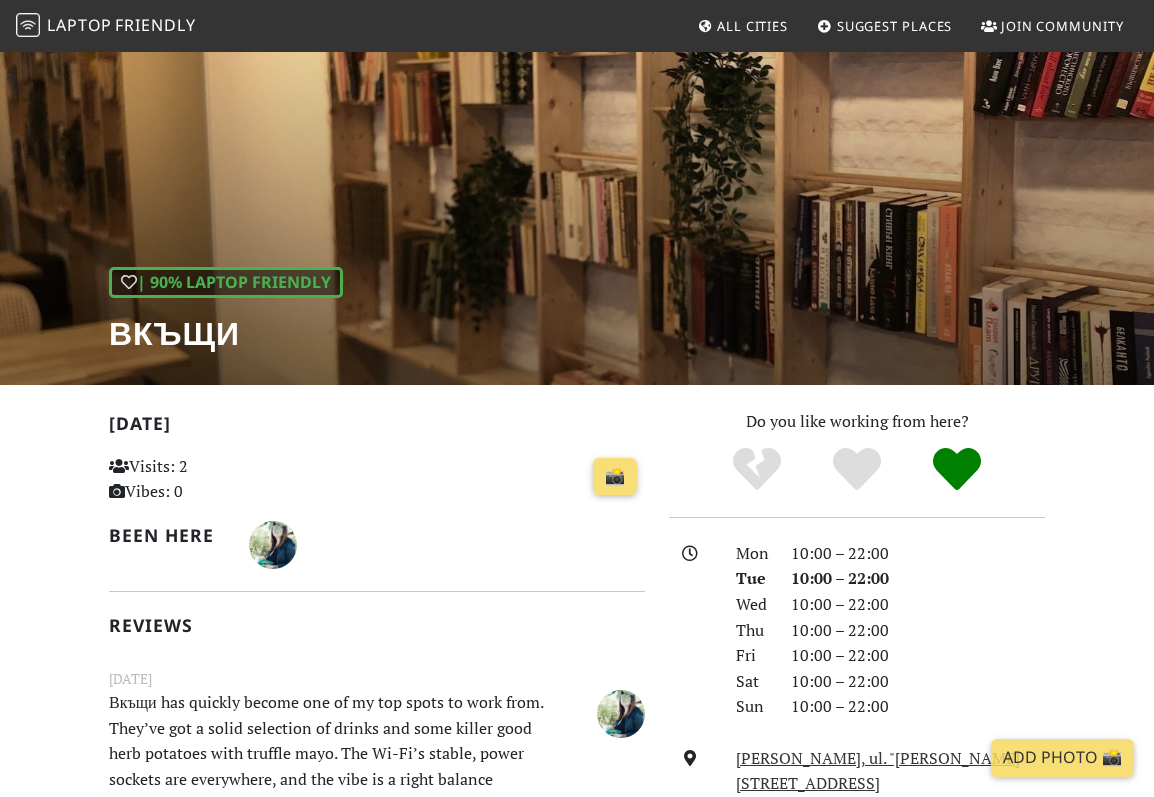 scroll, scrollTop: 88, scrollLeft: 0, axis: vertical 